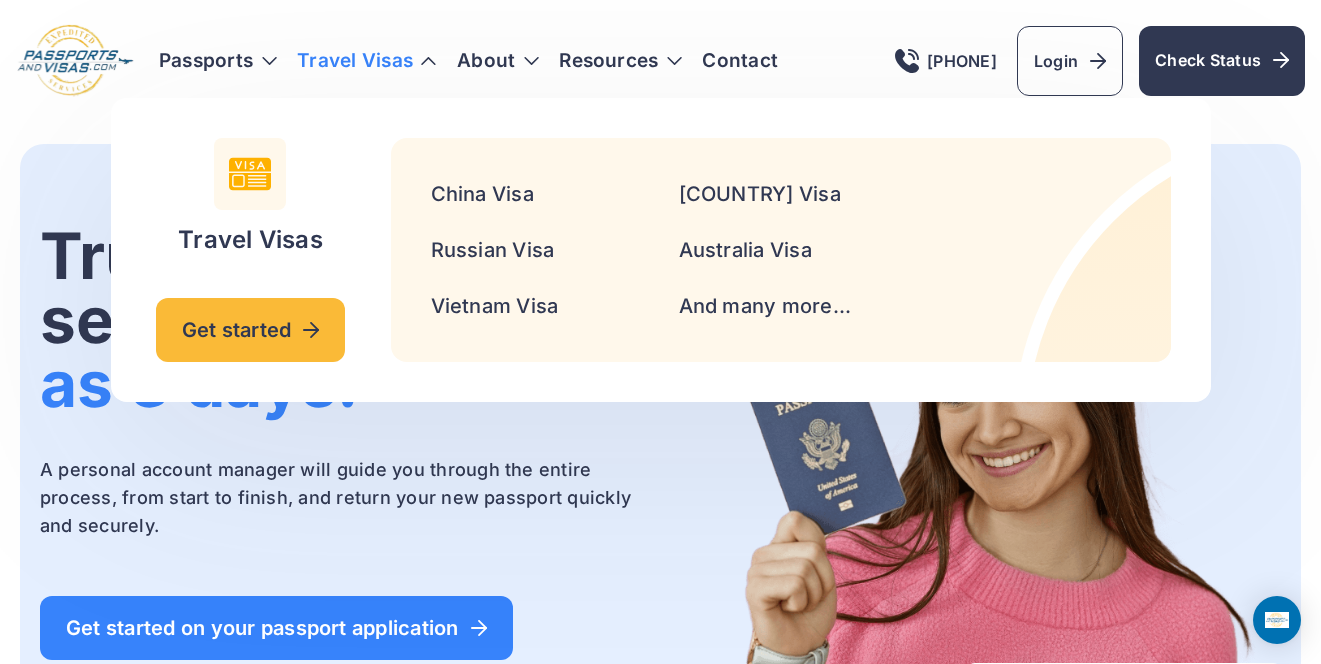scroll, scrollTop: 0, scrollLeft: 0, axis: both 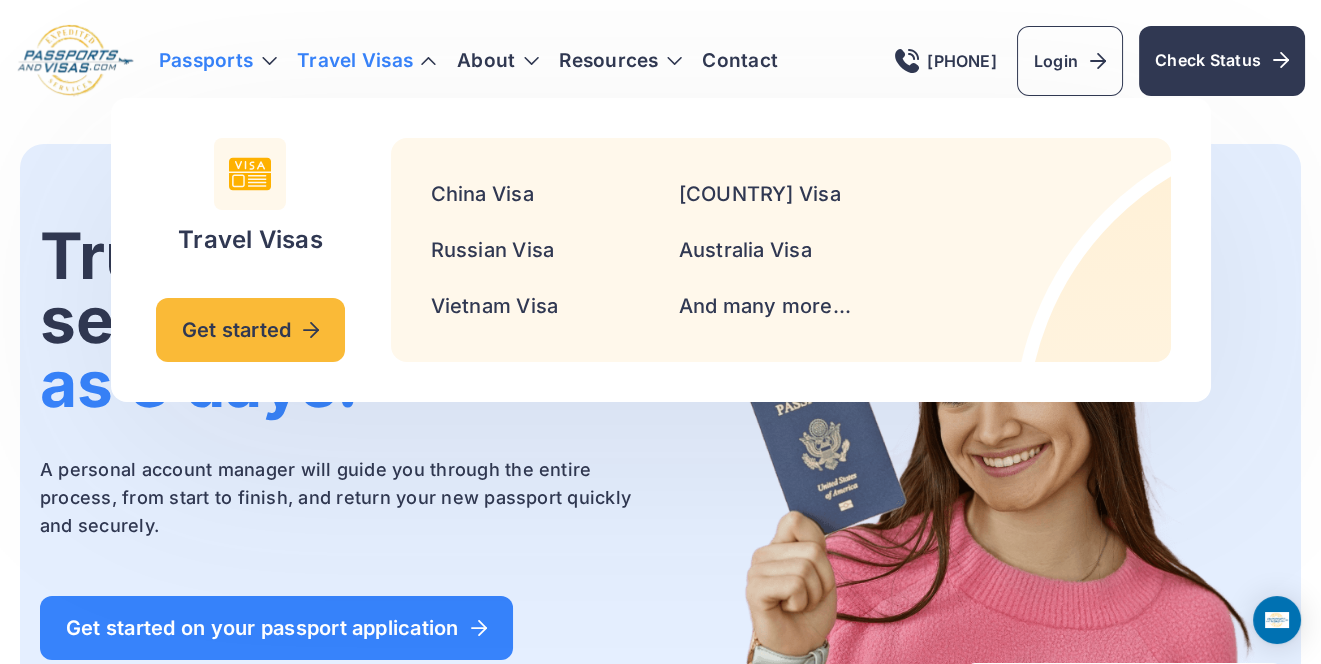 click on "Passports" at bounding box center [218, 61] 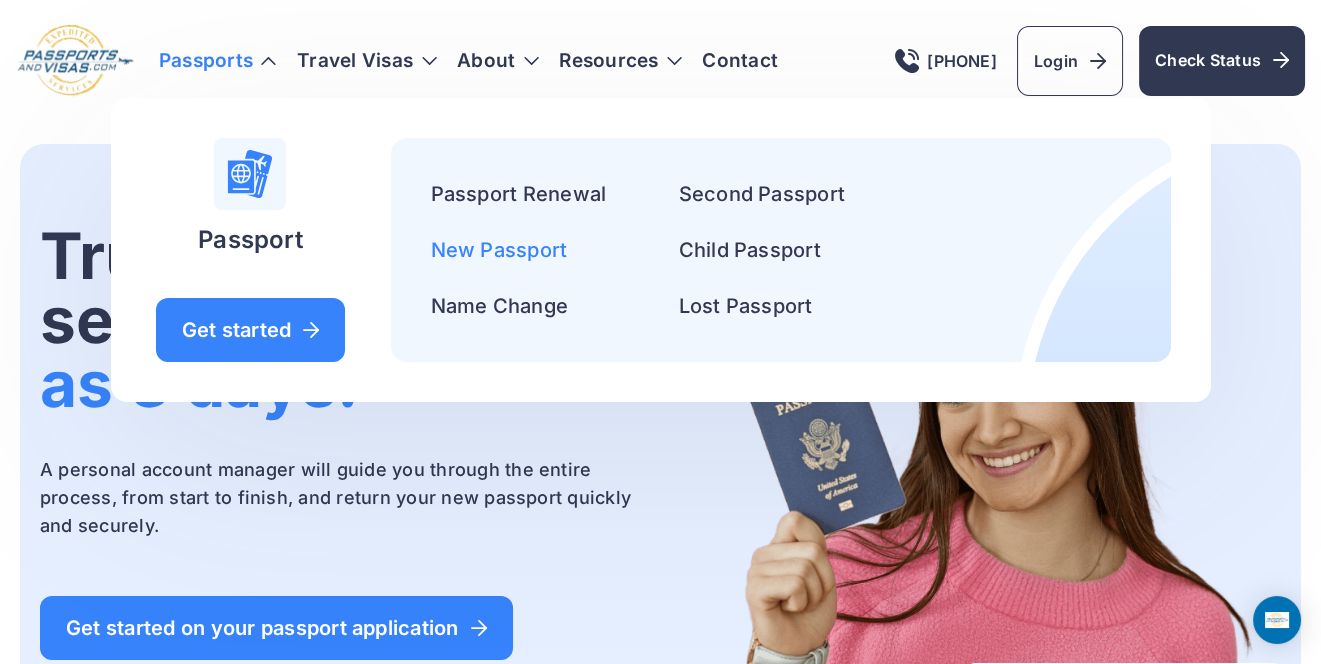 click on "New Passport" at bounding box center [499, 250] 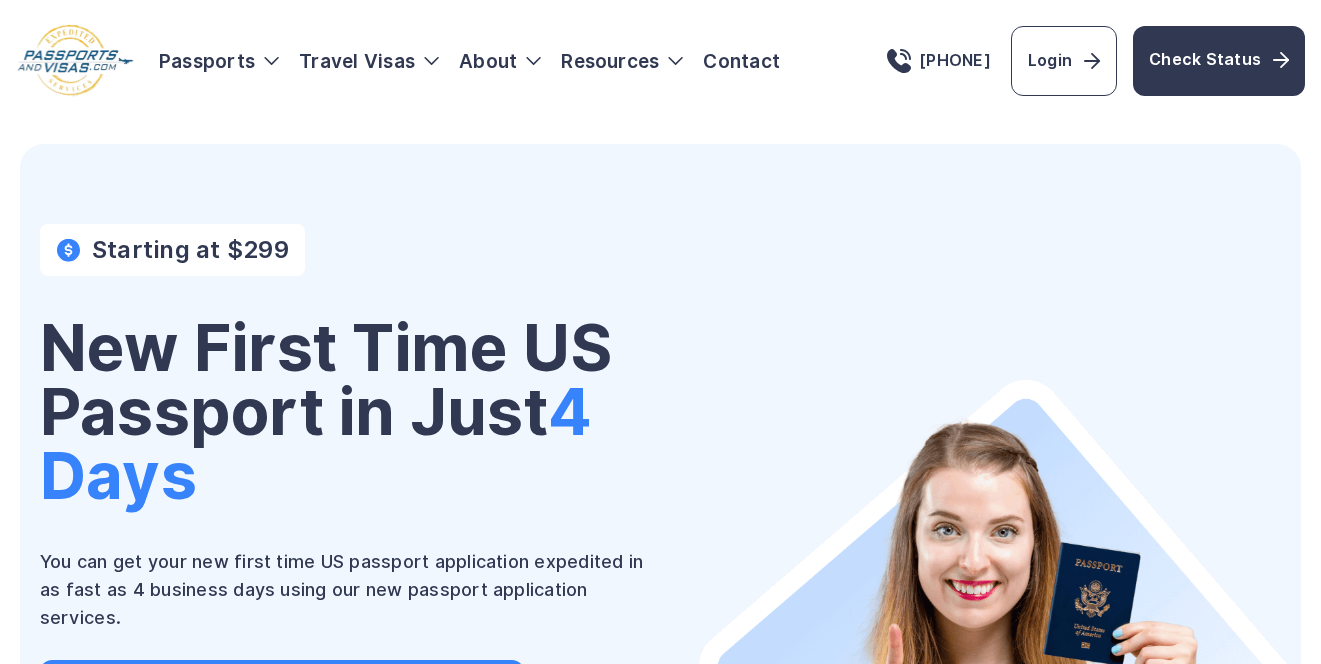 scroll, scrollTop: 0, scrollLeft: 0, axis: both 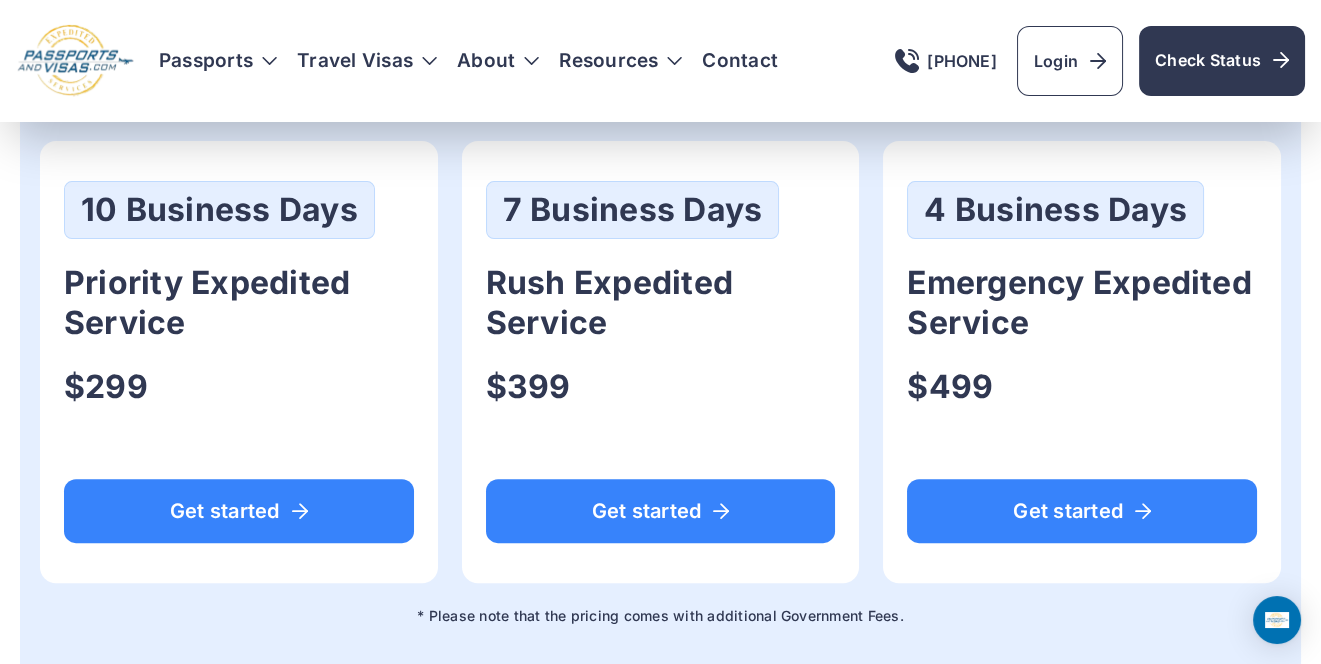 click on "10 Business Days
Priority Expedited Service
$299" at bounding box center [239, 294] 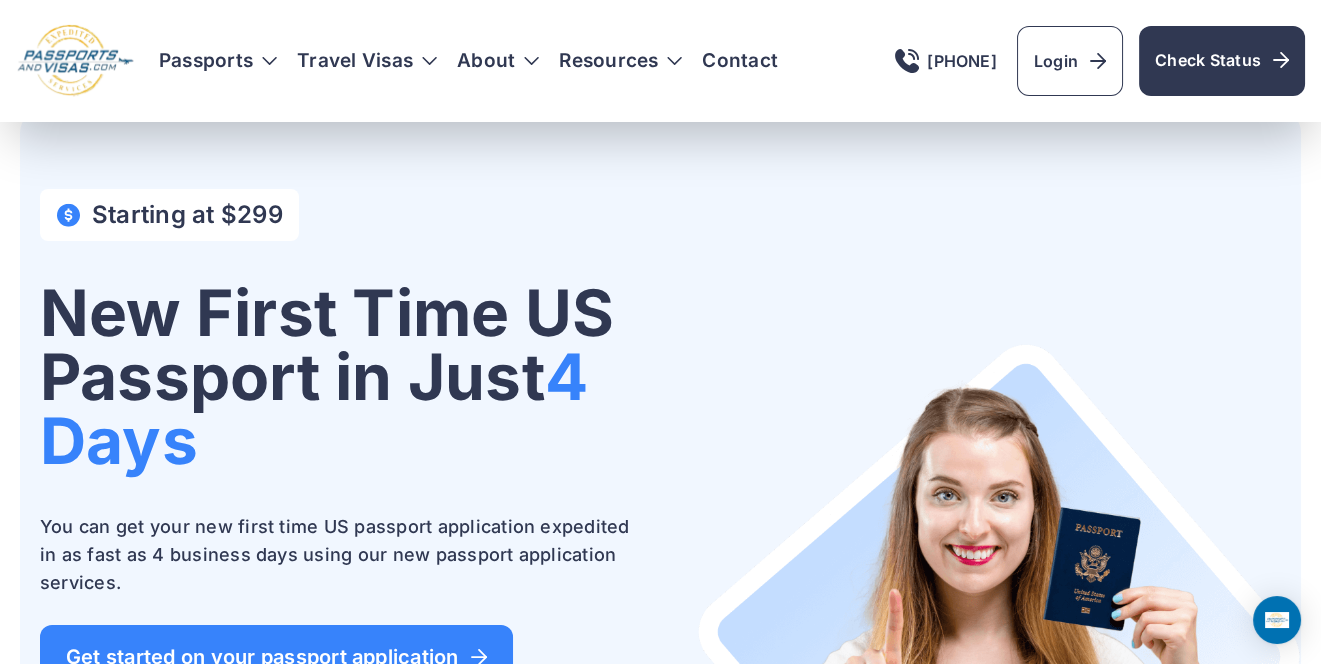 scroll, scrollTop: 0, scrollLeft: 0, axis: both 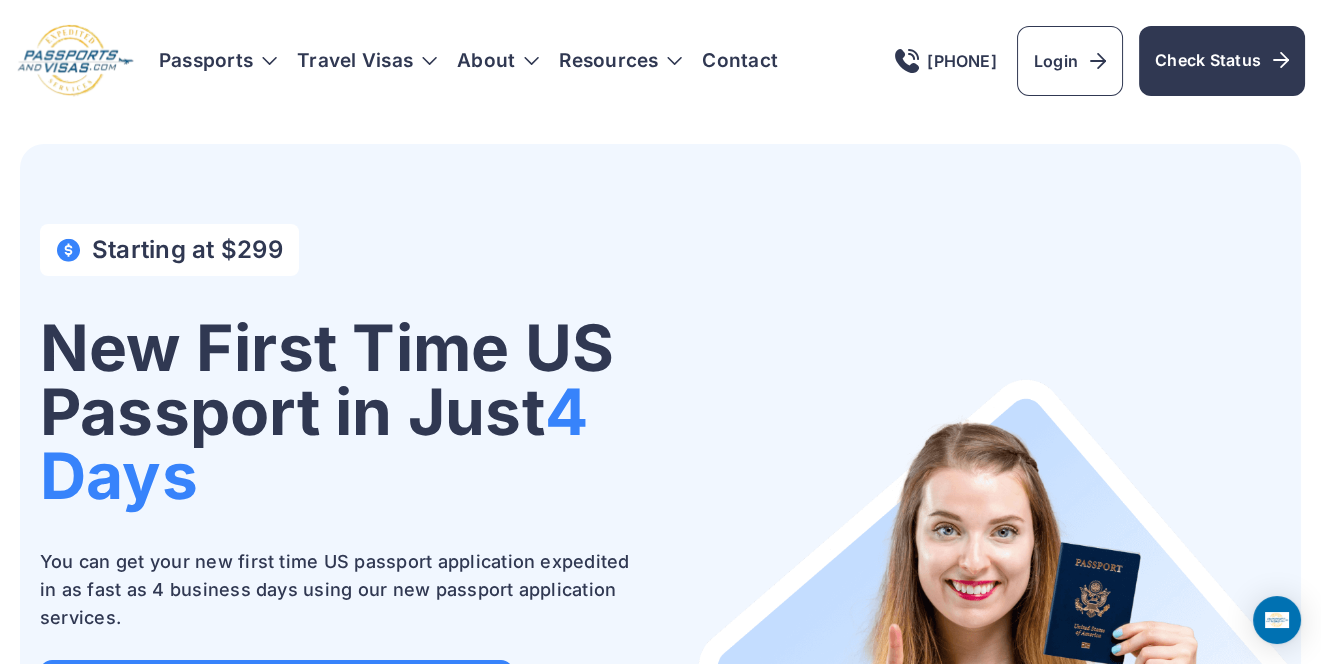 click at bounding box center [75, 61] 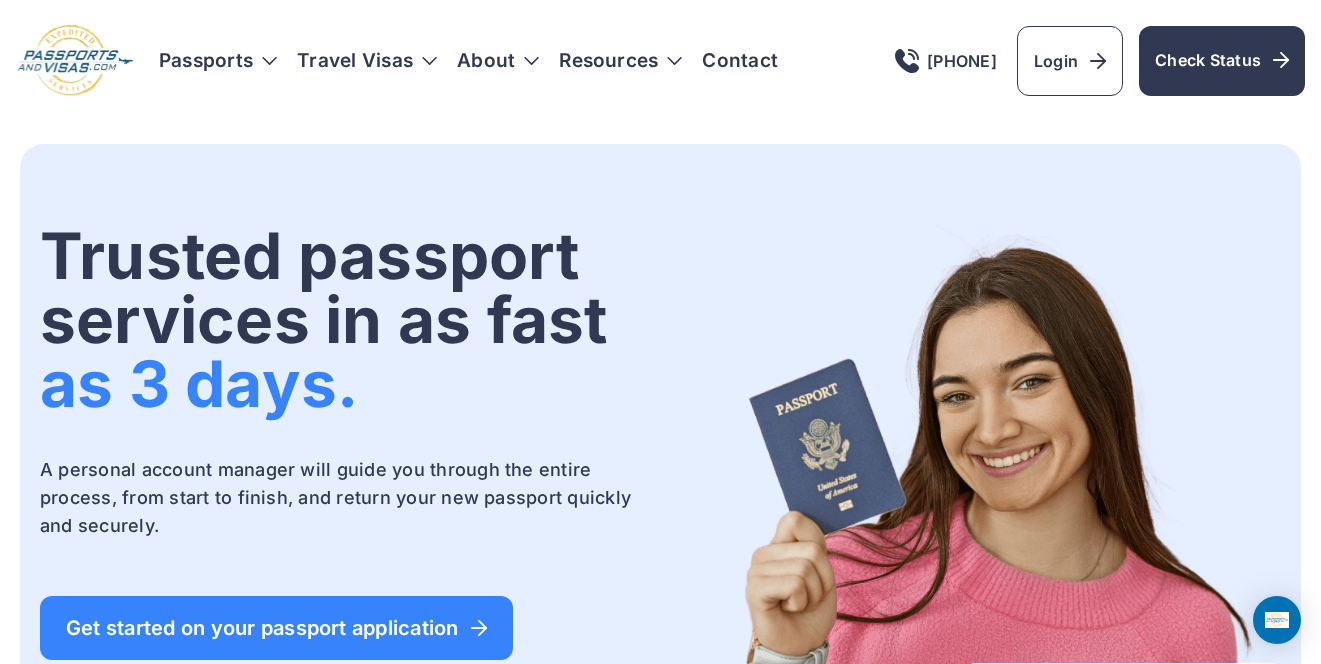 scroll, scrollTop: 0, scrollLeft: 0, axis: both 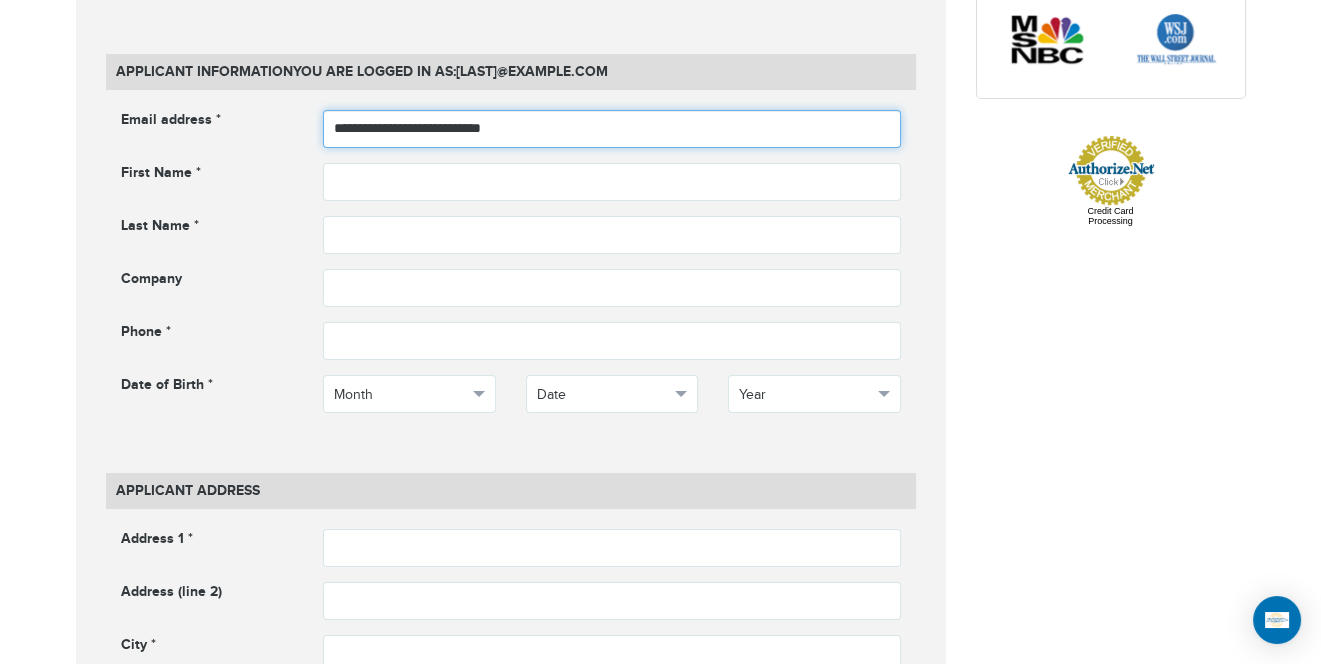 click on "**********" at bounding box center [612, 129] 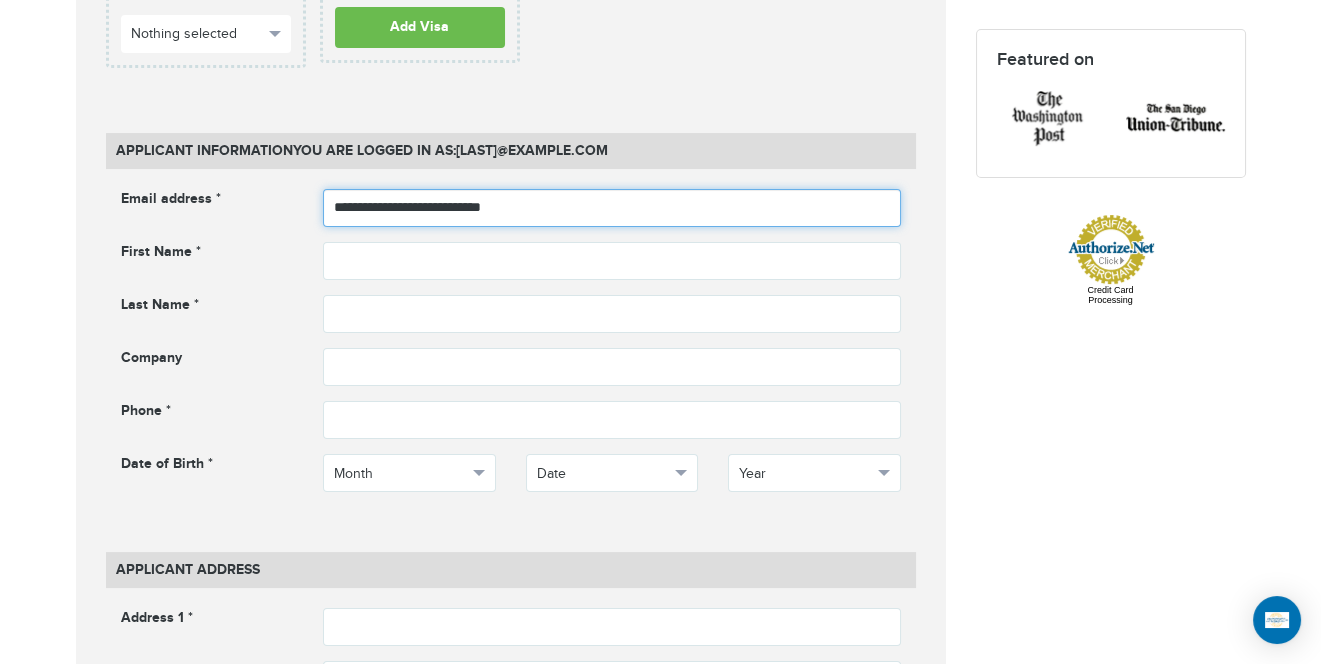 scroll, scrollTop: 710, scrollLeft: 0, axis: vertical 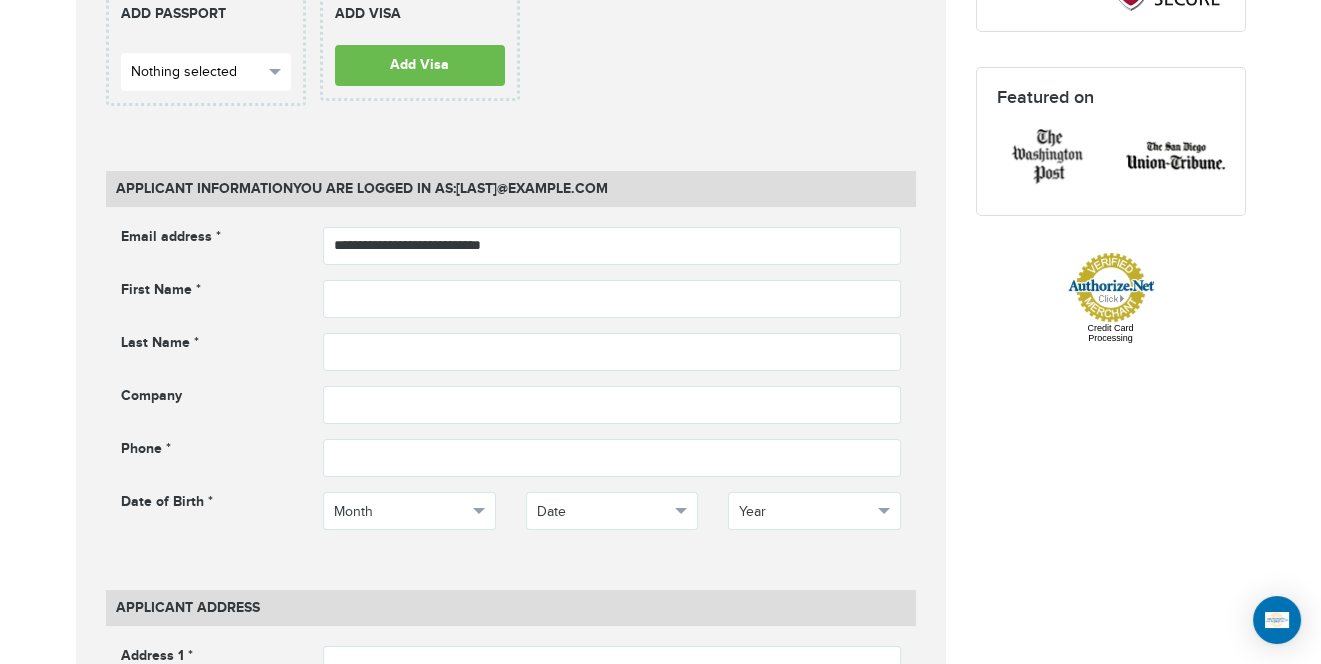 click on "Nothing selected" at bounding box center [197, 72] 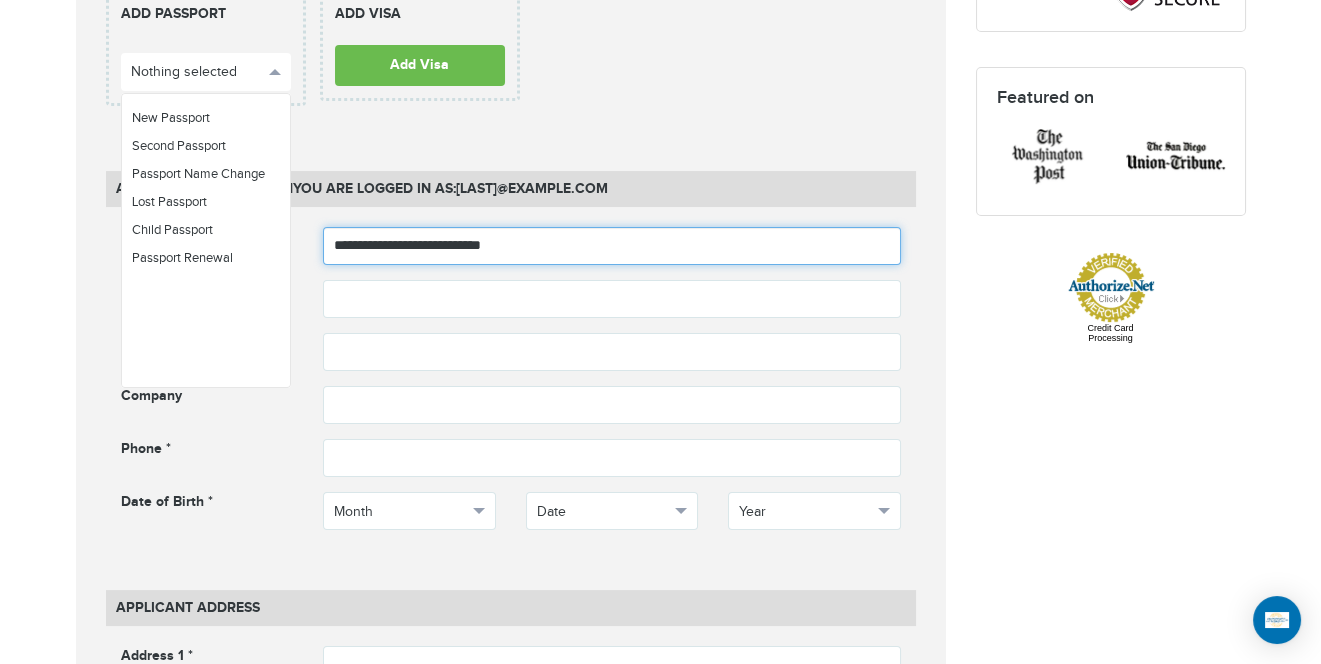 click on "**********" at bounding box center (612, 246) 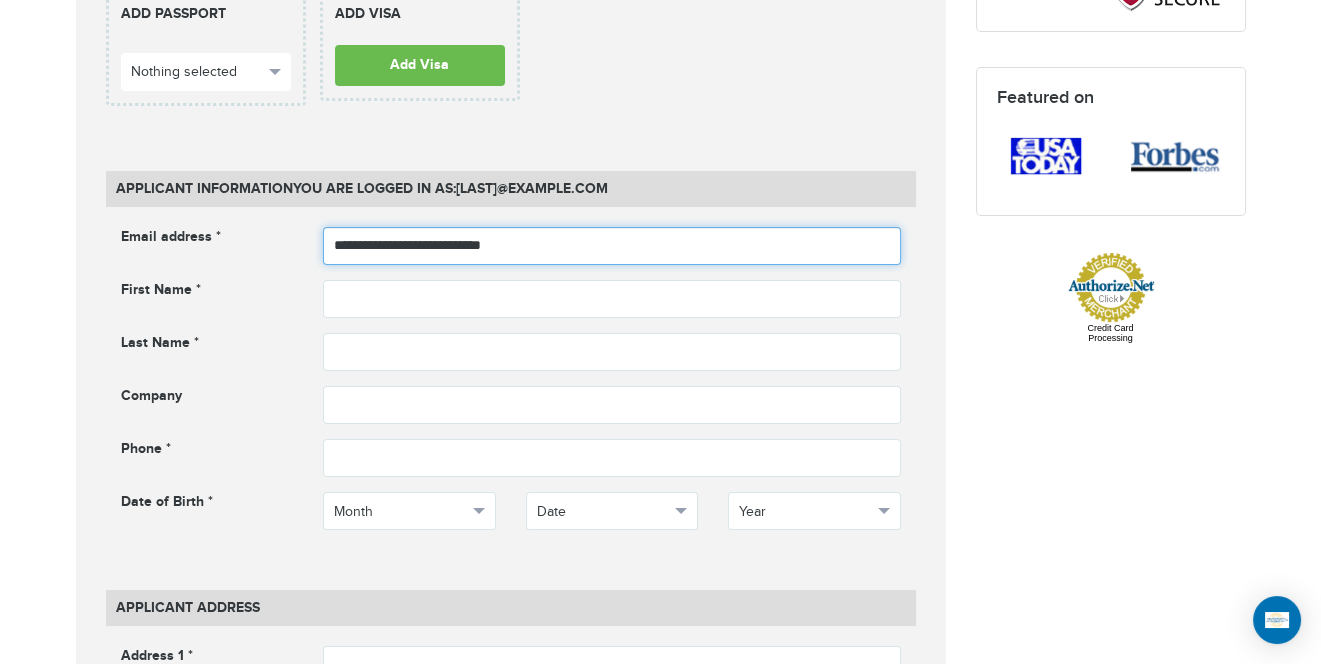click on "**********" at bounding box center [612, 246] 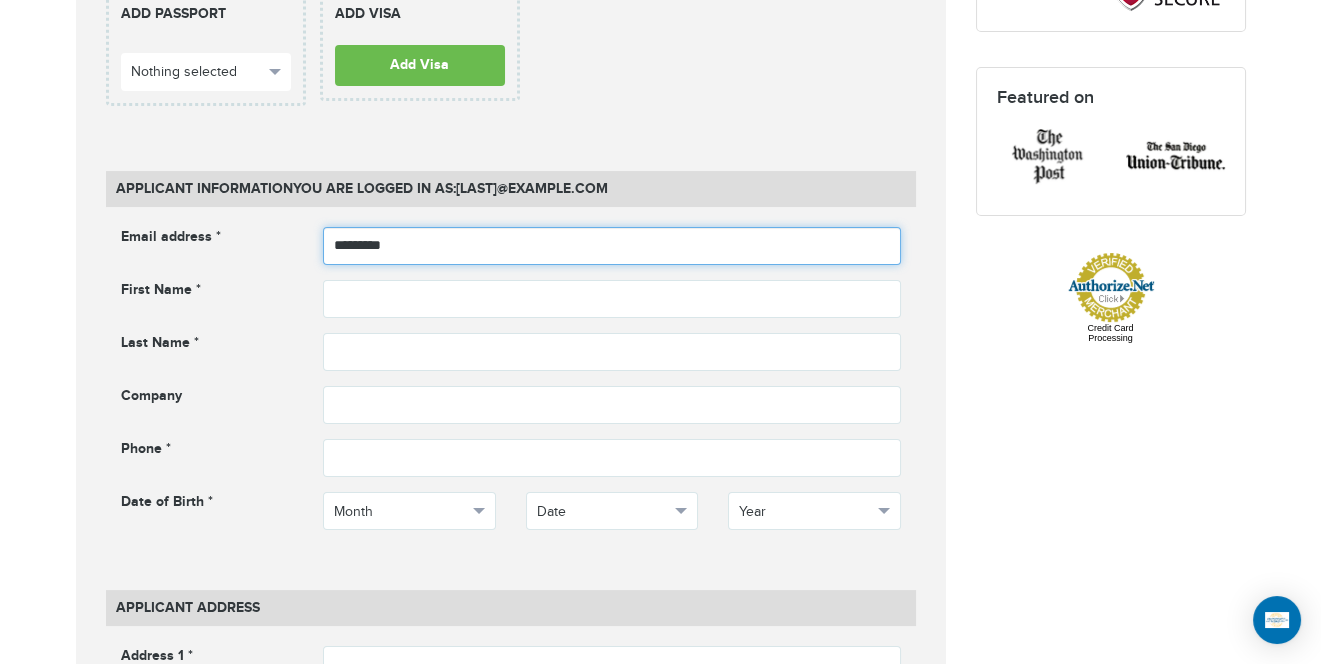 click on "*********" at bounding box center [612, 246] 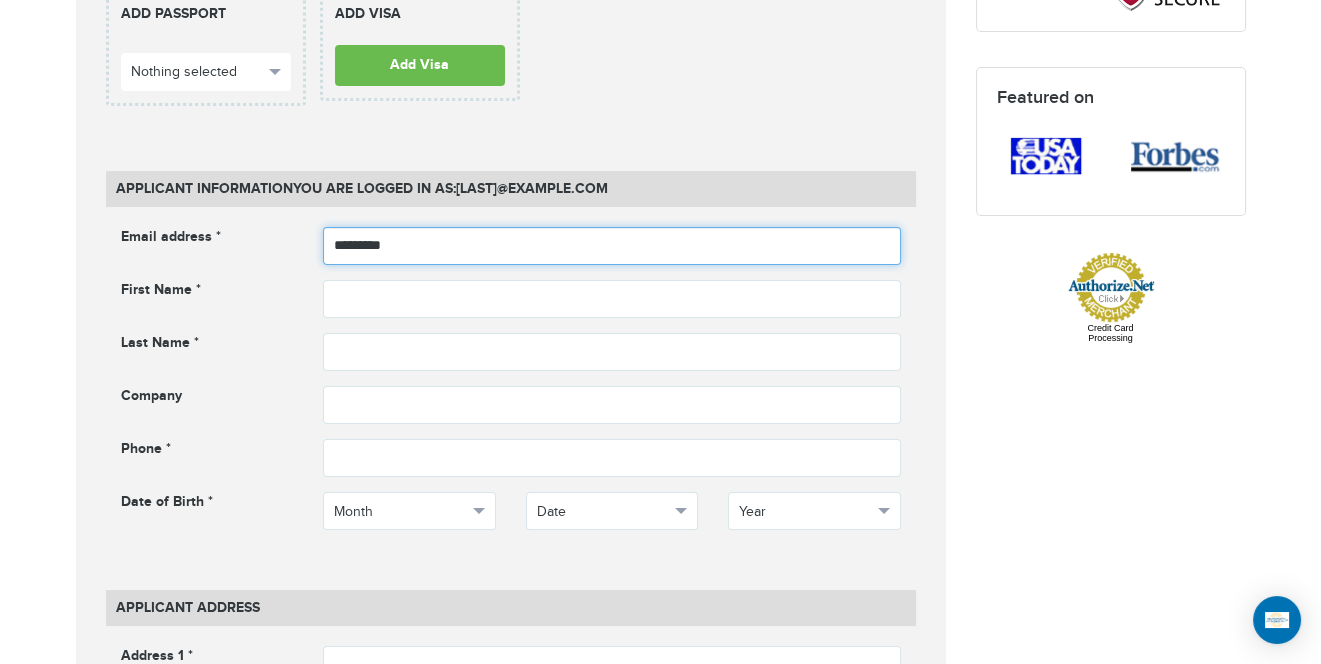 click on "*********" at bounding box center [612, 246] 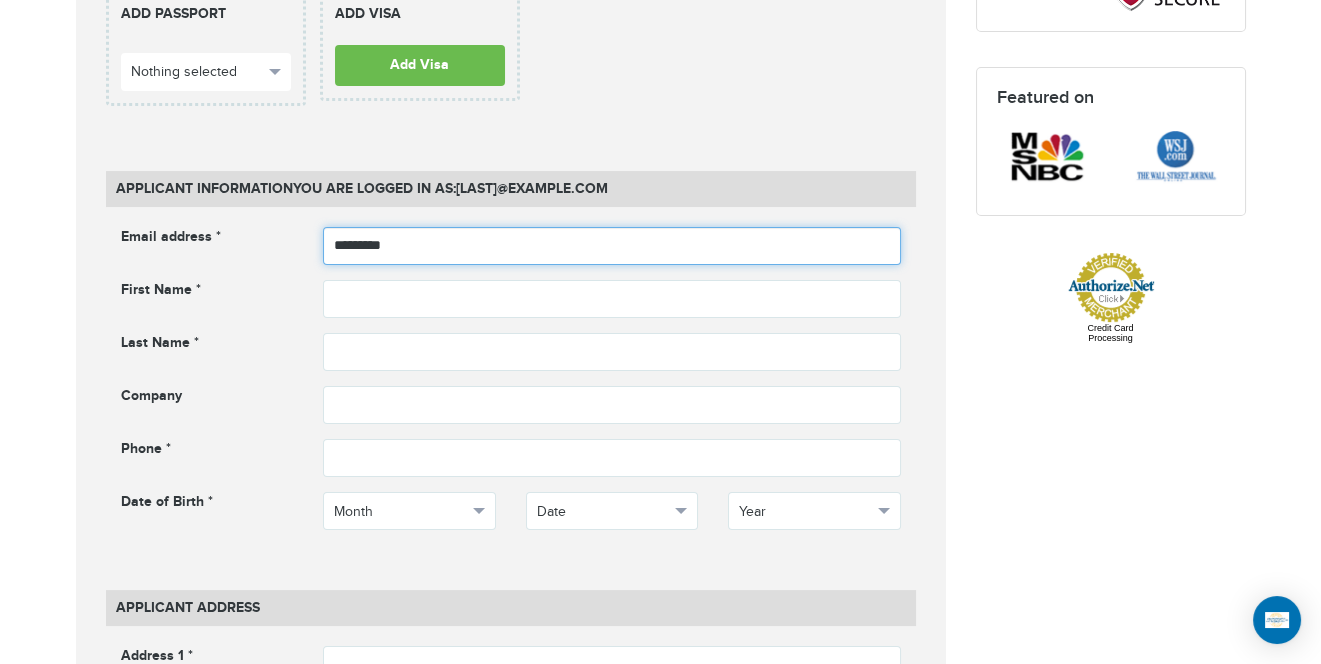 click on "*********" at bounding box center [612, 246] 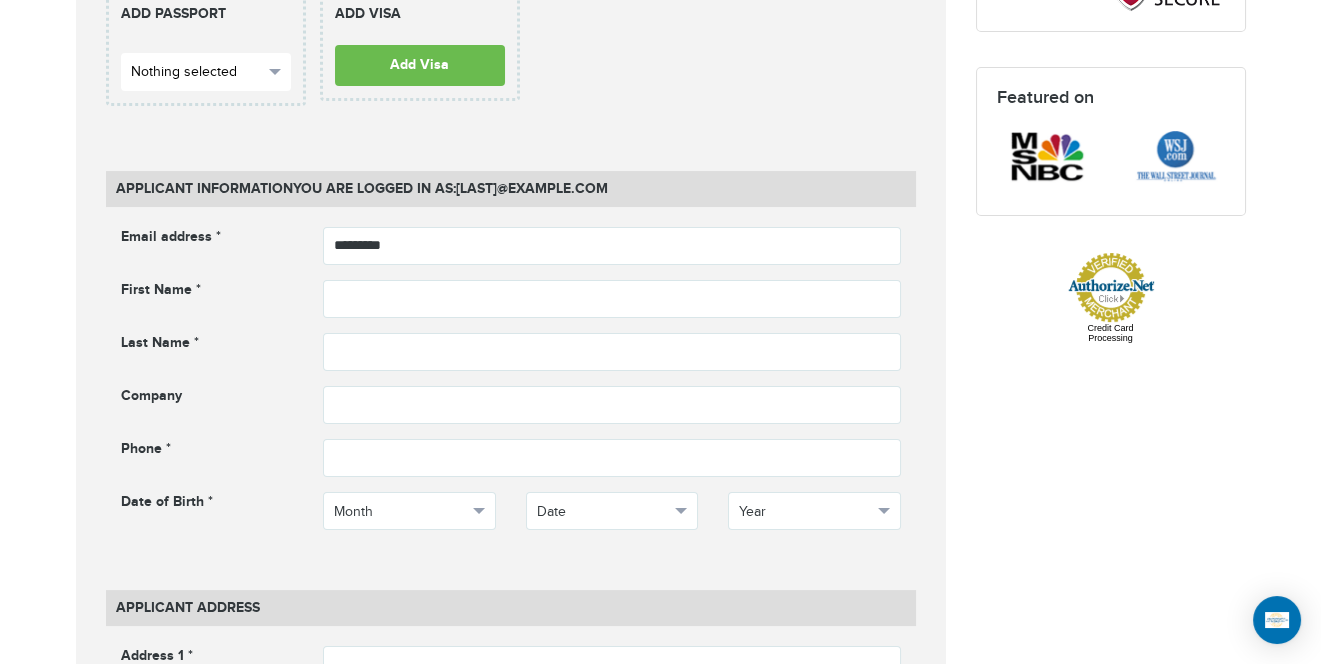 click on "Nothing selected" at bounding box center (206, 72) 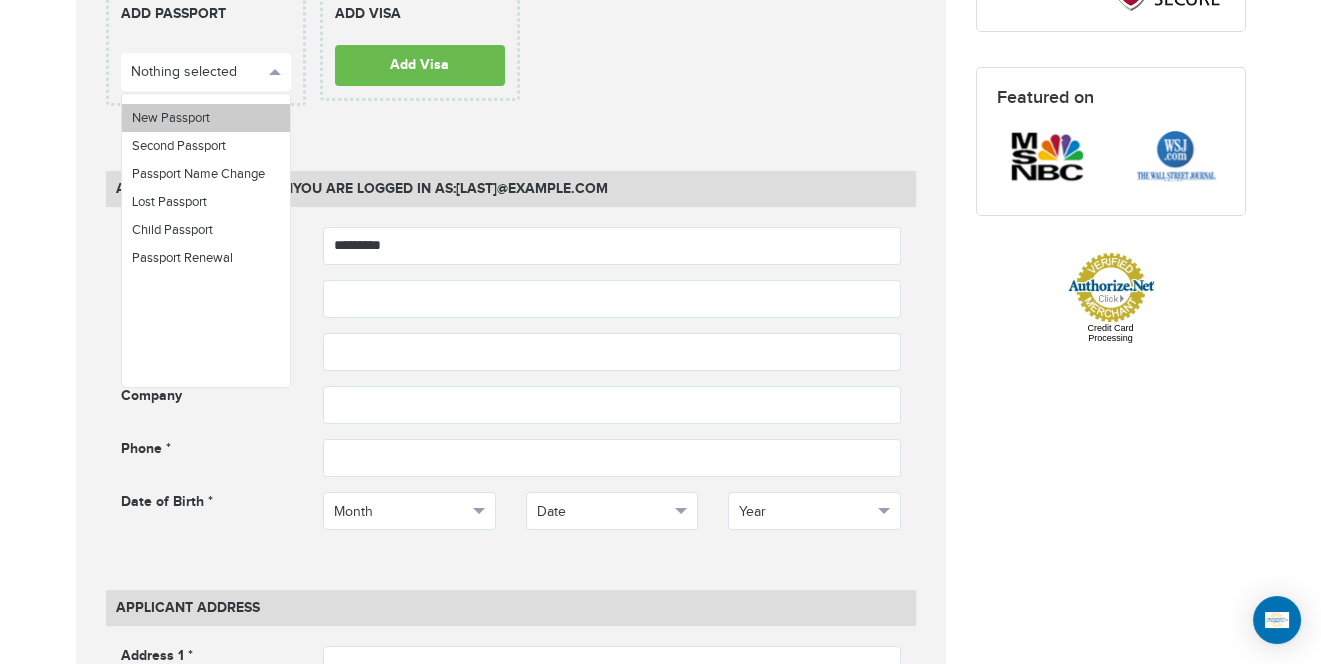 click on "New Passport" at bounding box center [171, 118] 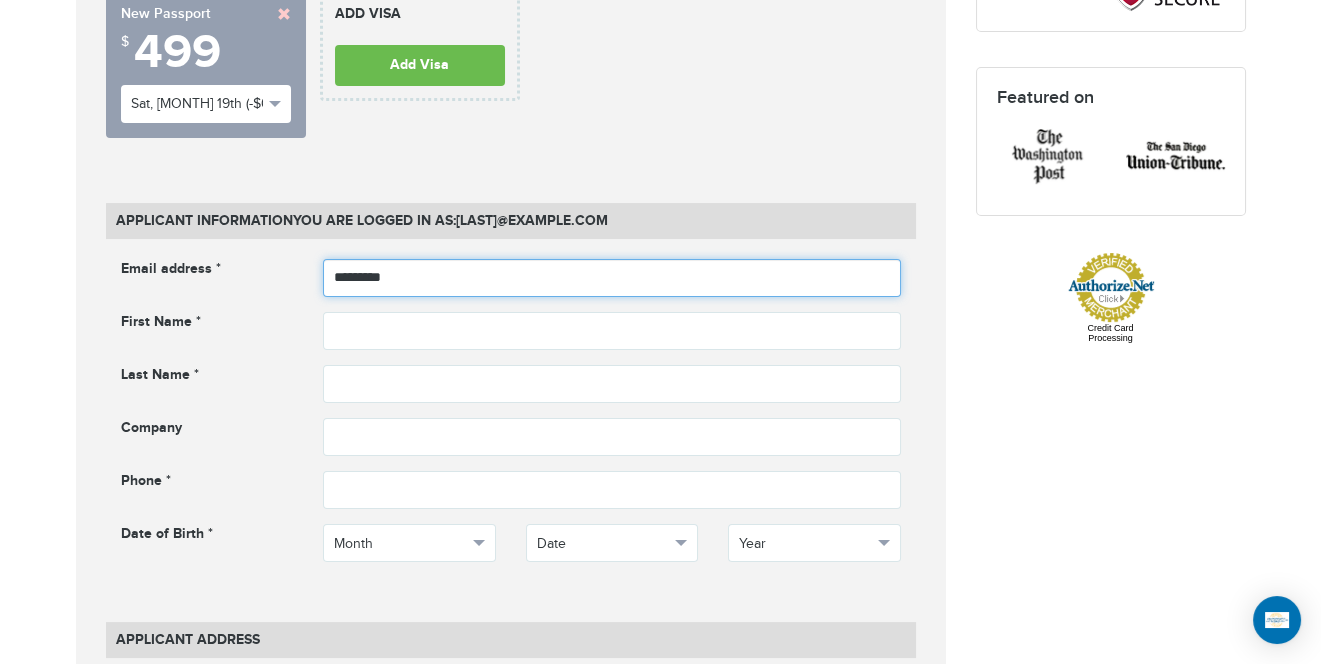 click on "*********" at bounding box center [612, 278] 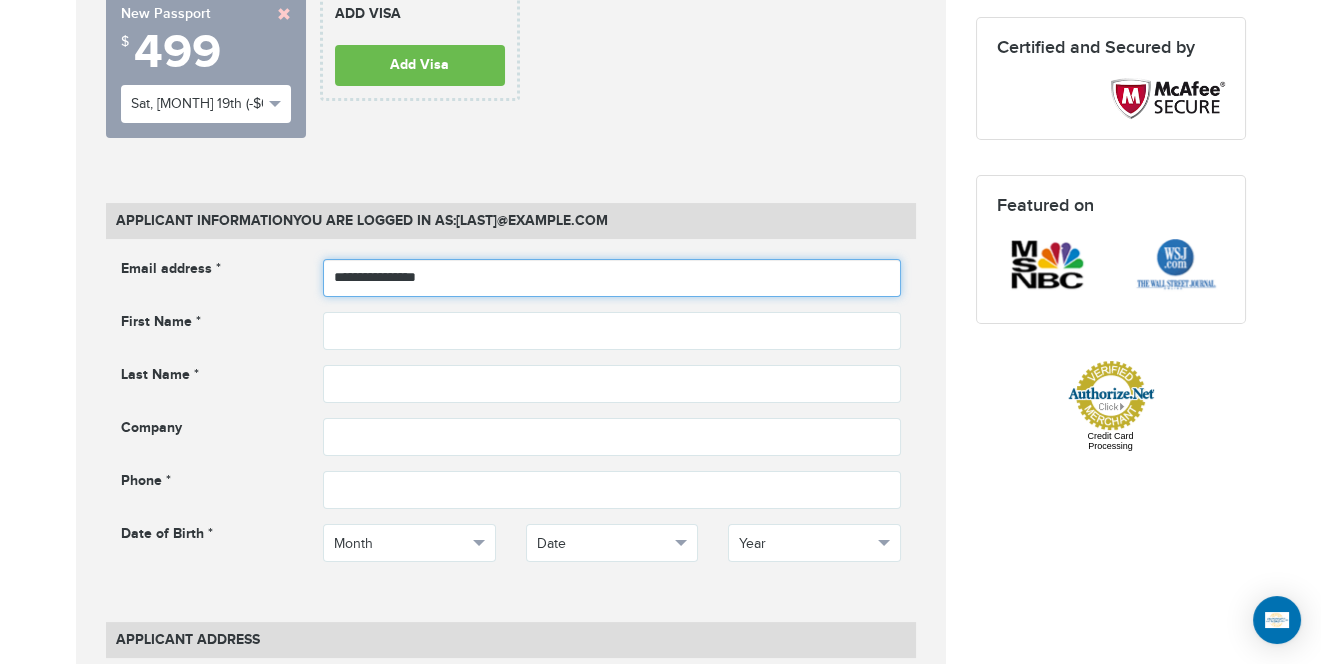 click on "**********" at bounding box center [612, 278] 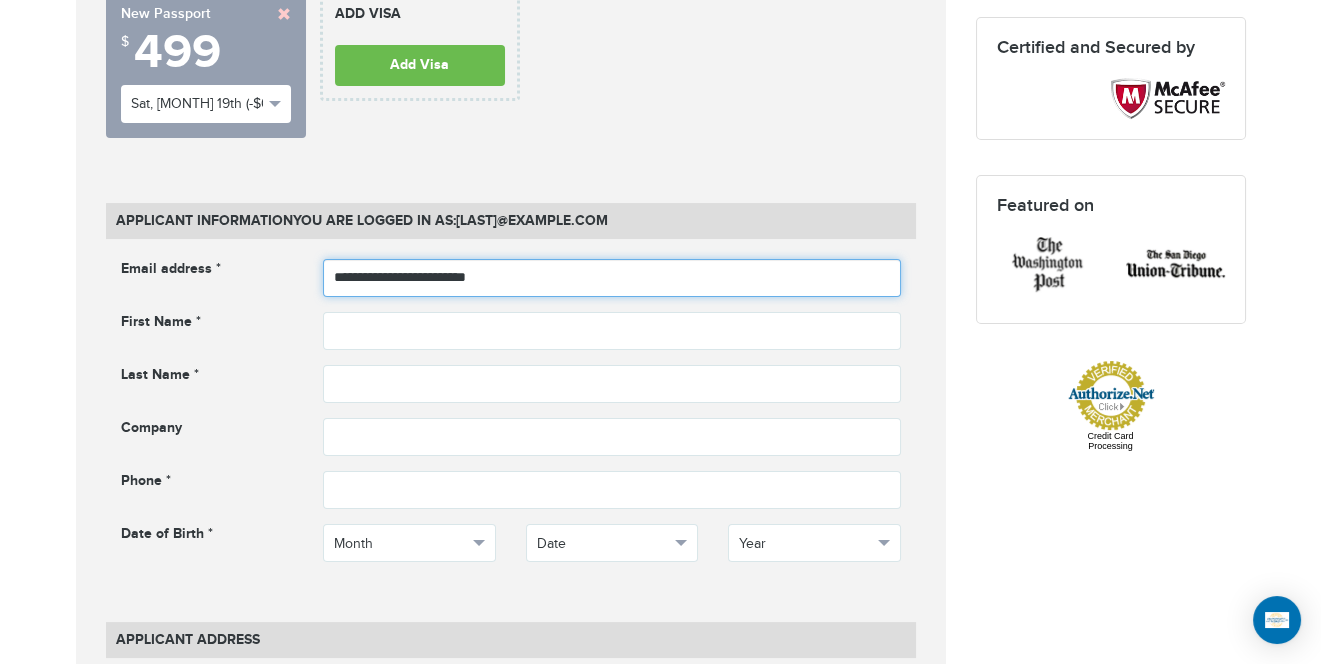 type on "**********" 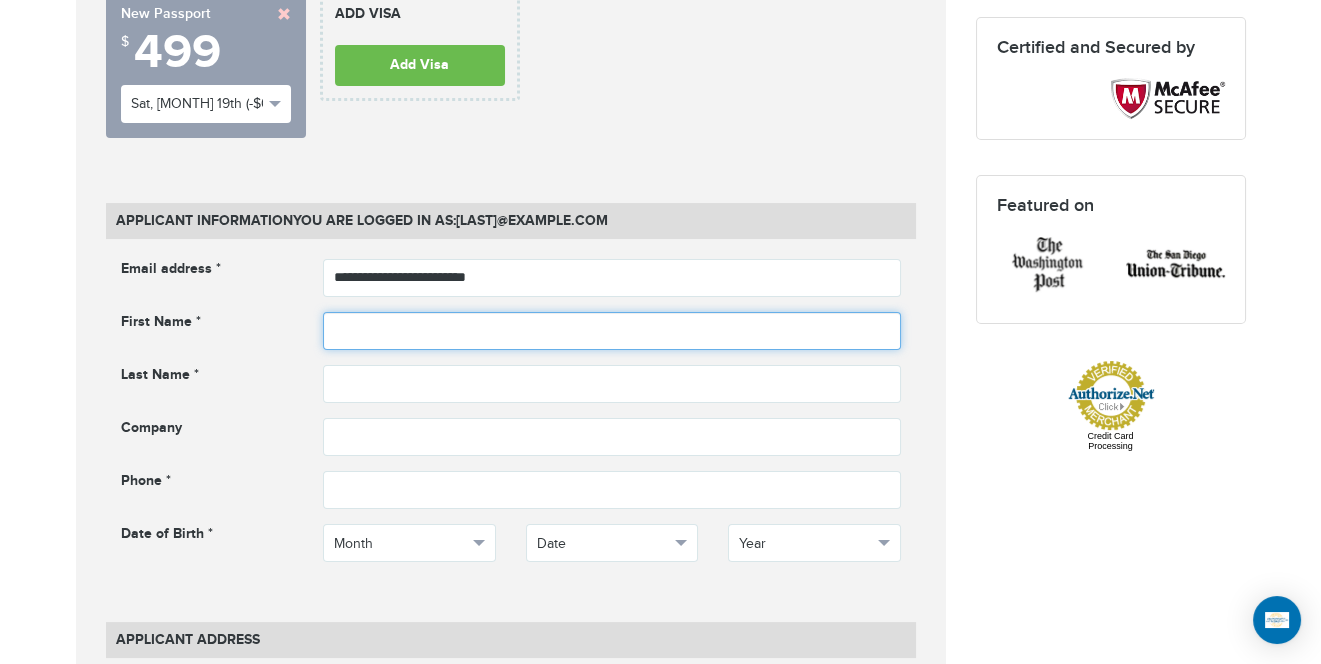 click at bounding box center [612, 331] 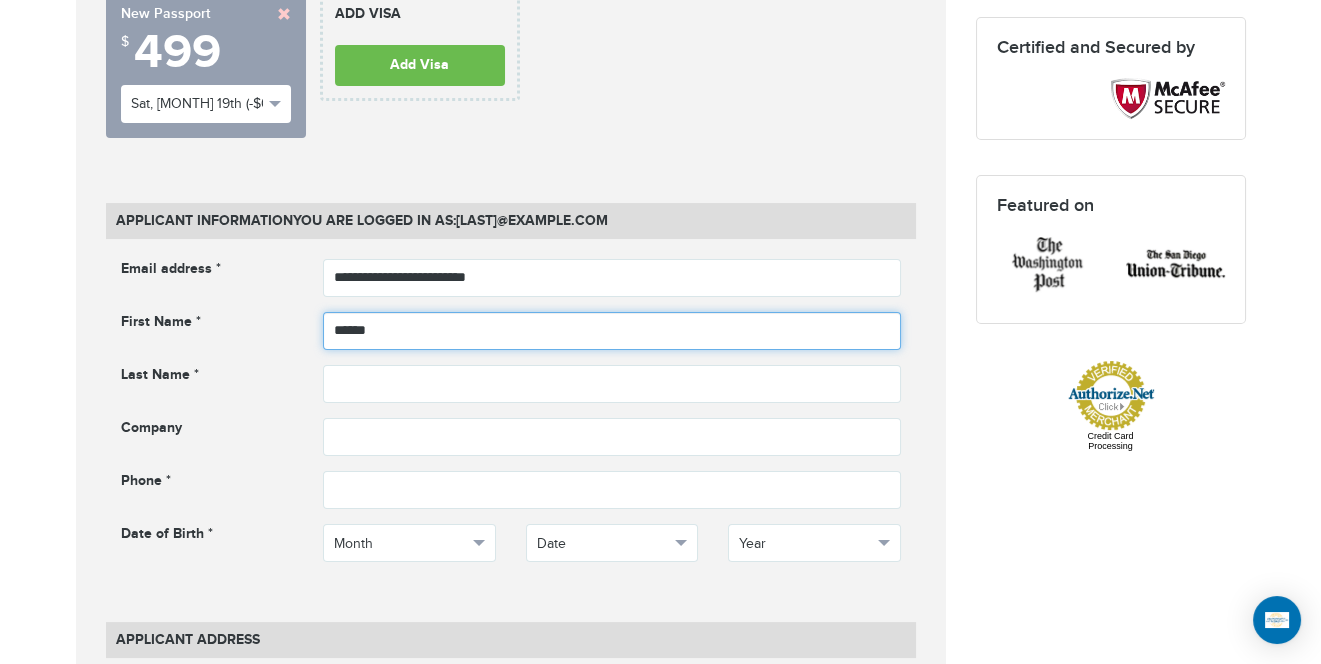 click on "******" at bounding box center (612, 331) 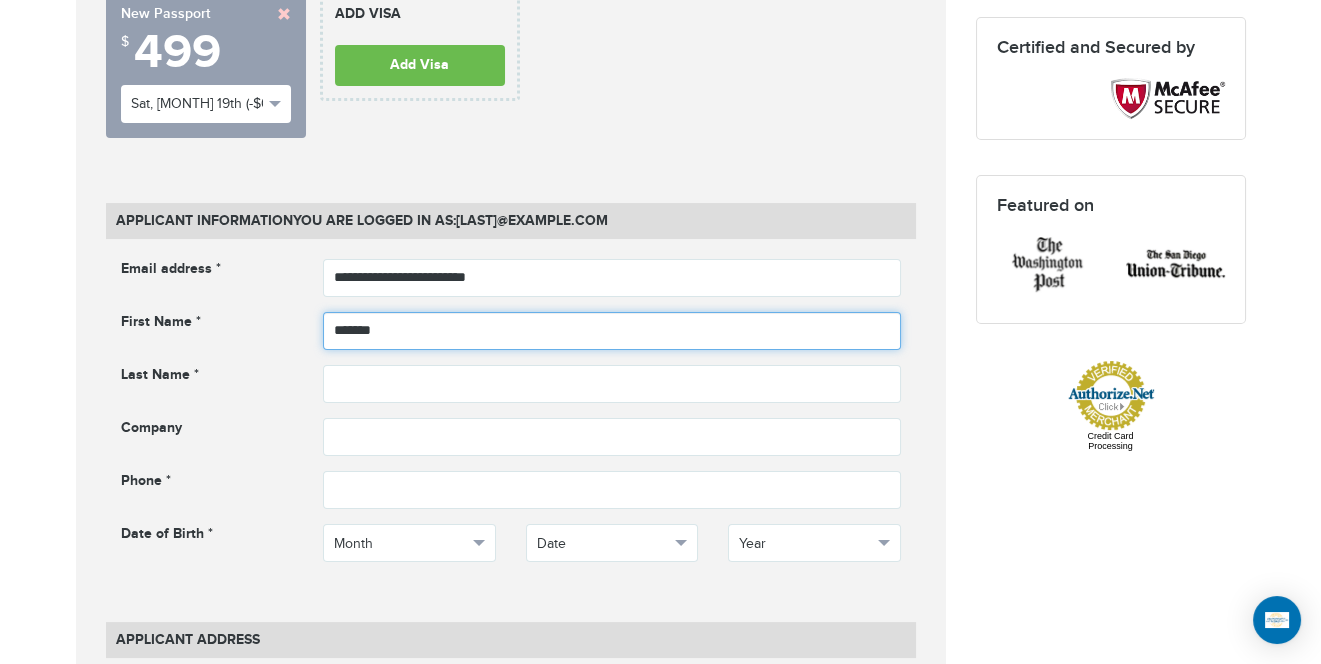 type on "******" 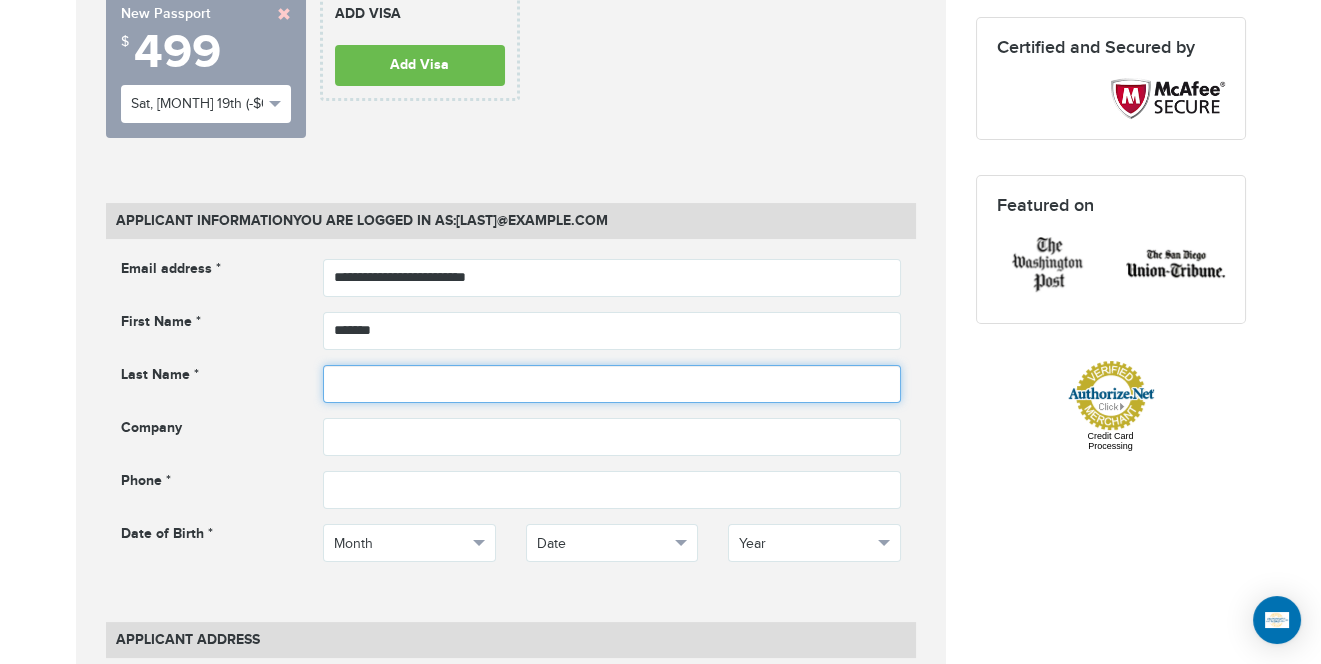 click at bounding box center (612, 384) 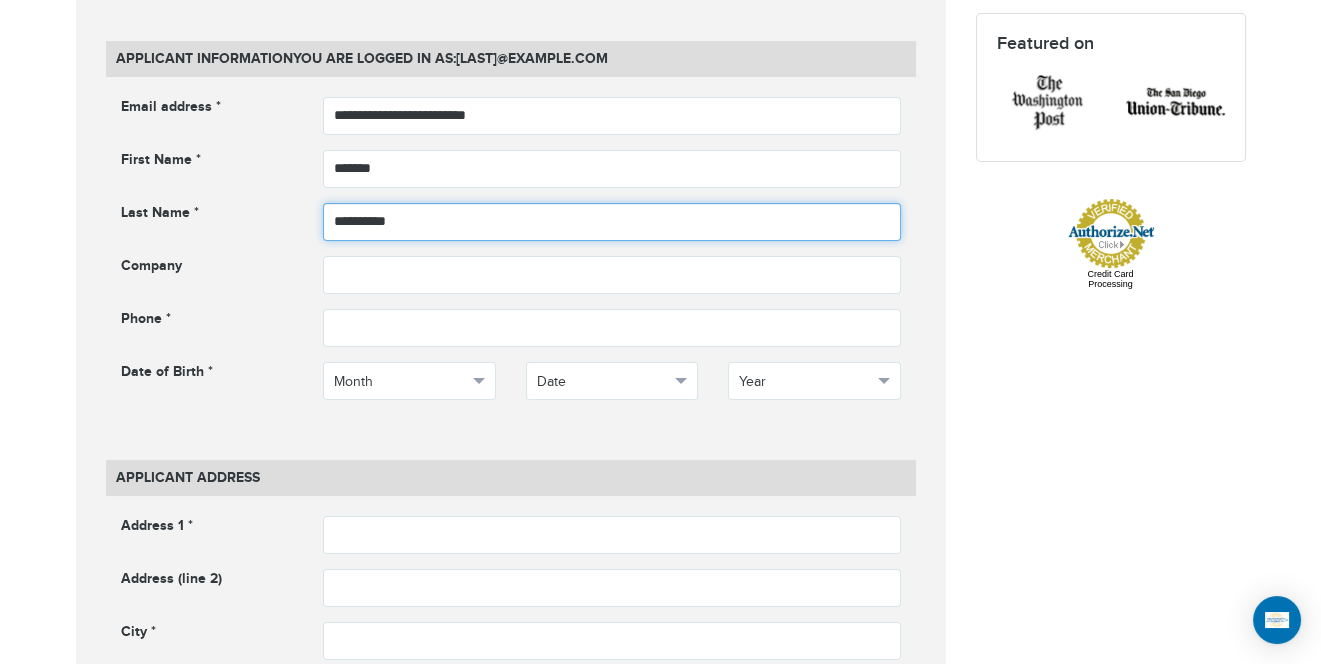 scroll, scrollTop: 881, scrollLeft: 0, axis: vertical 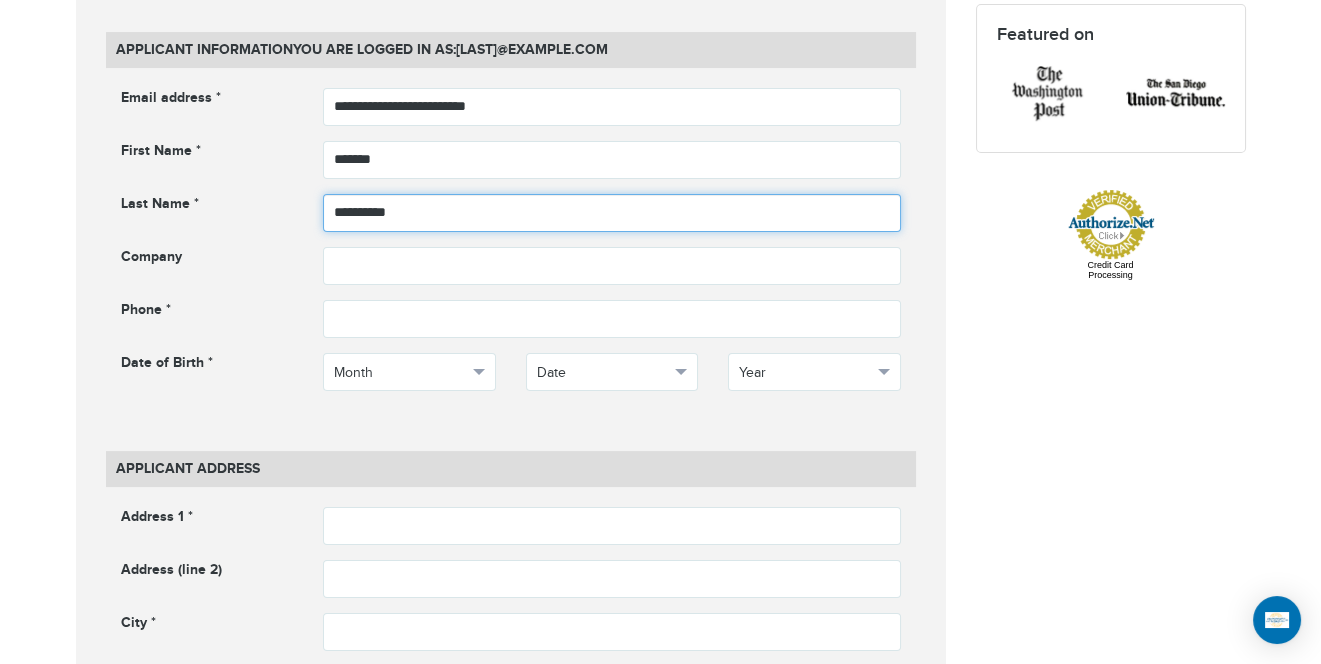 type on "**********" 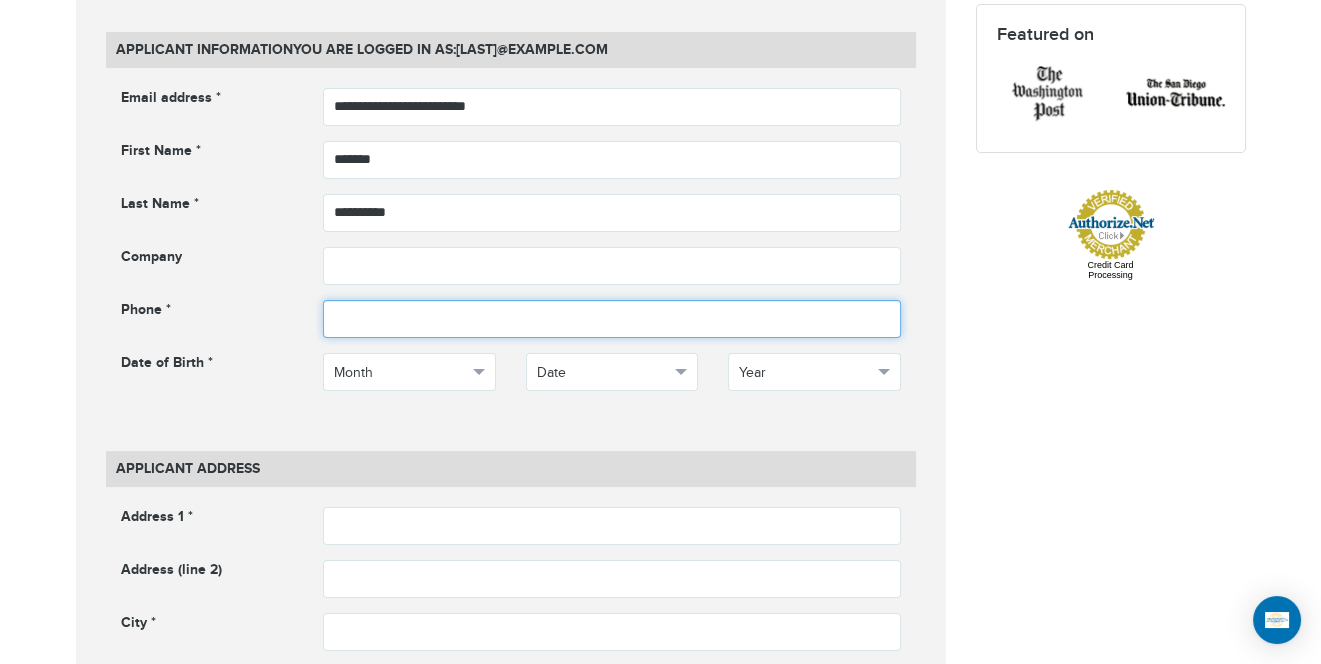 click at bounding box center (612, 319) 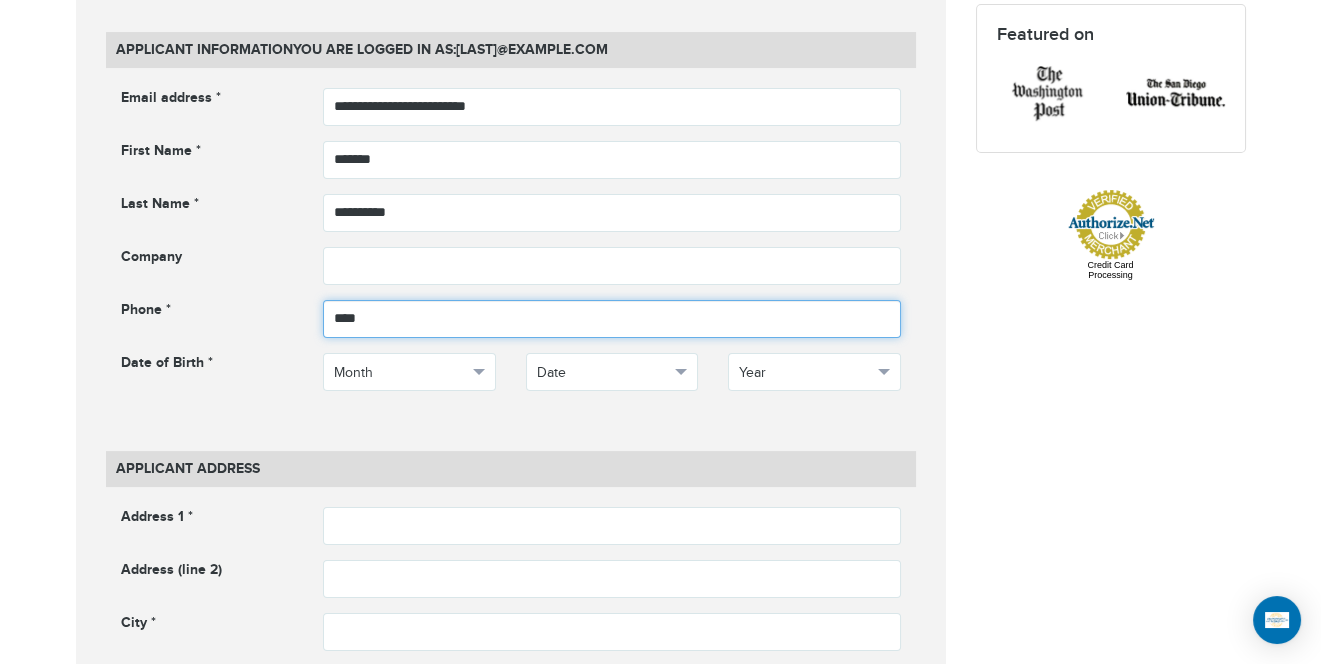 click at bounding box center [612, 319] 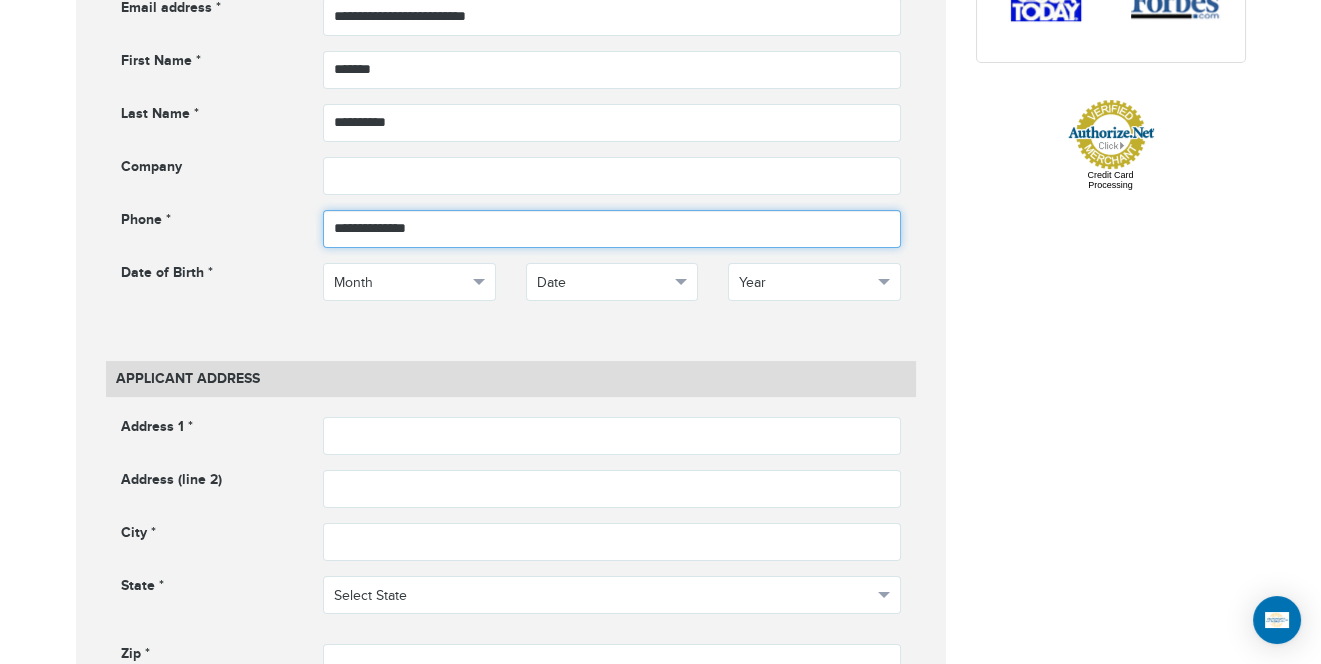 scroll, scrollTop: 972, scrollLeft: 0, axis: vertical 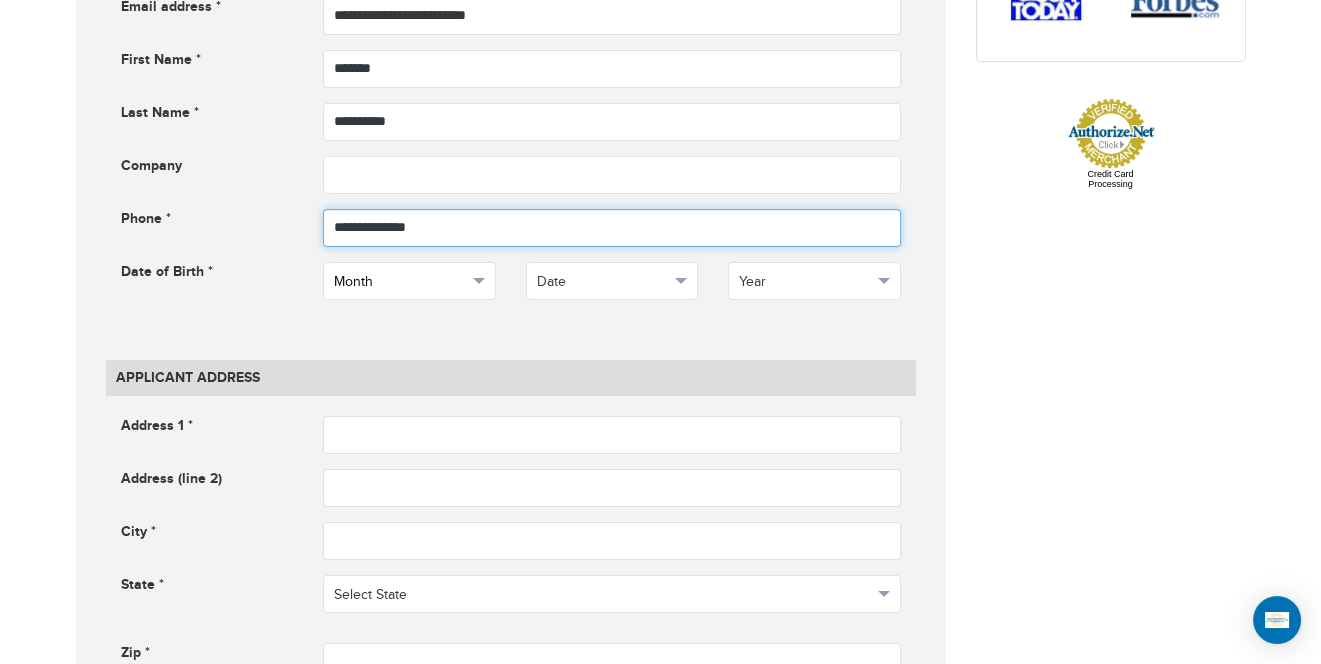 type on "**********" 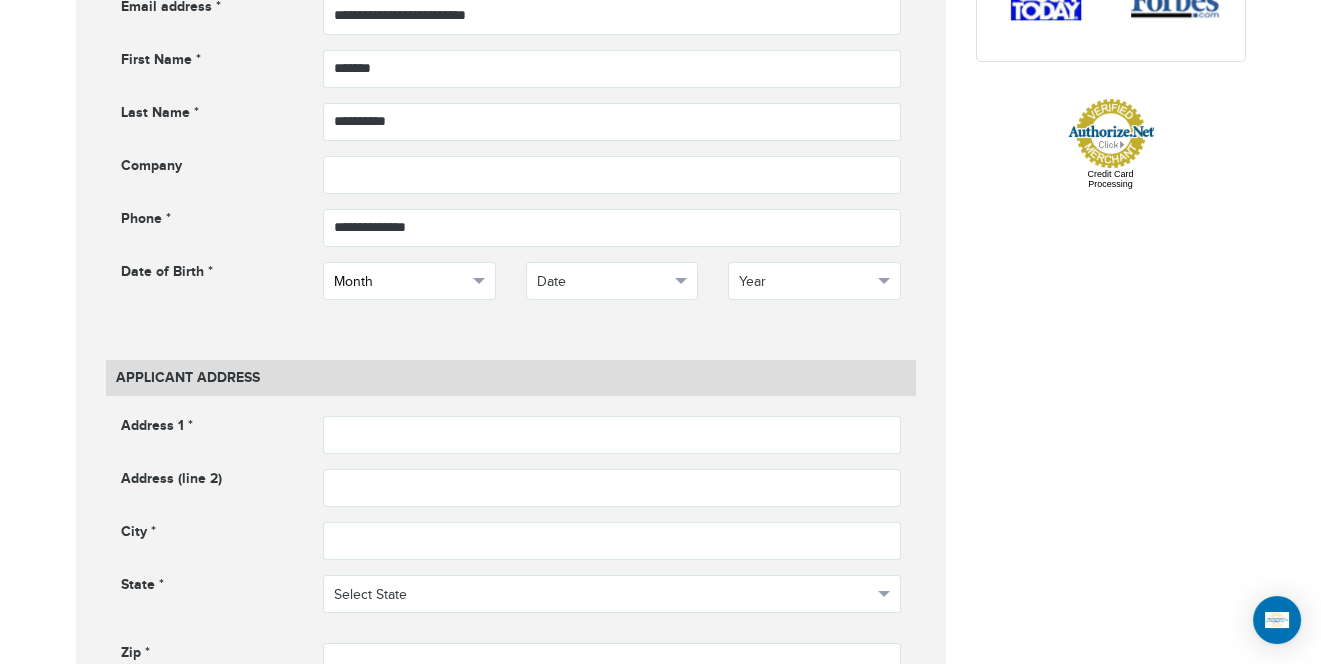 click on "Month" at bounding box center (409, 281) 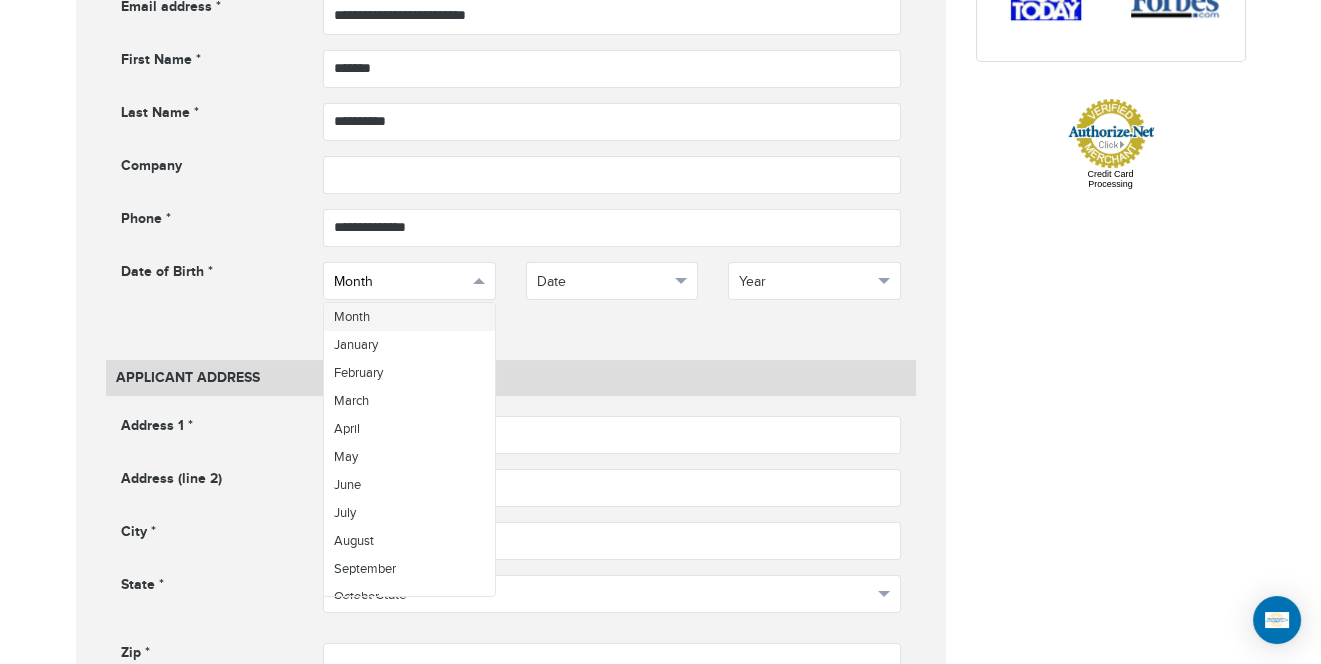 scroll, scrollTop: 70, scrollLeft: 0, axis: vertical 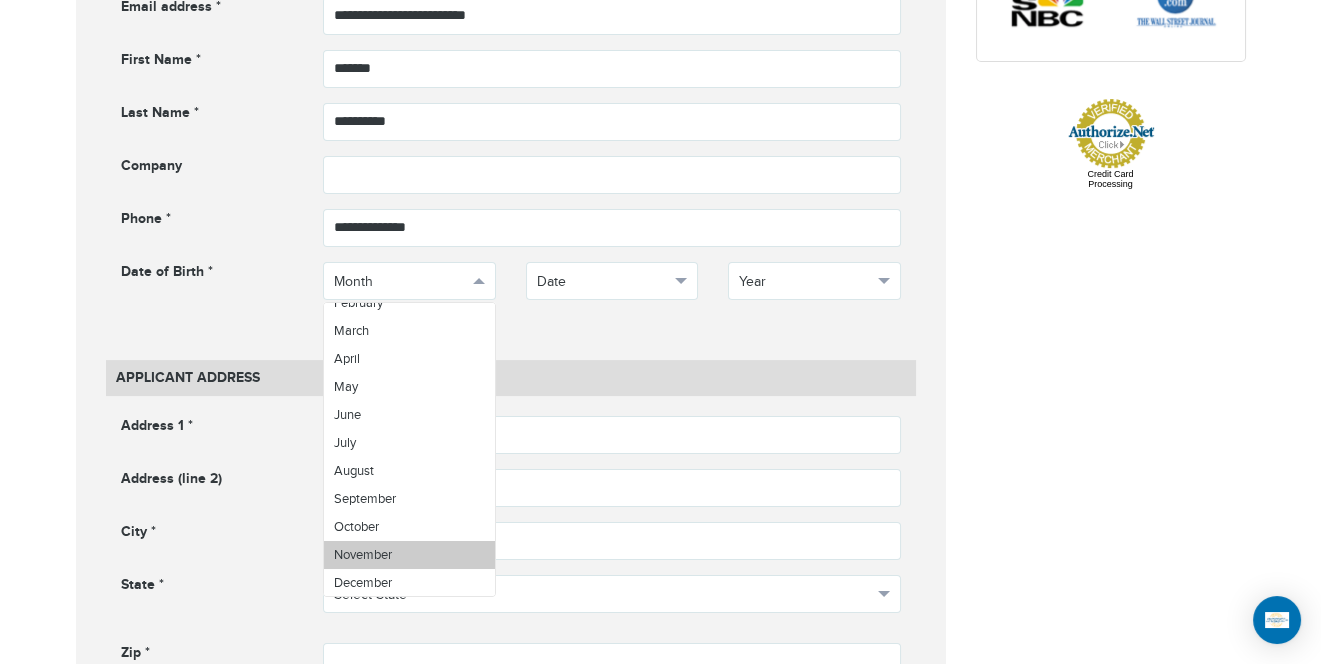 click on "November" at bounding box center [409, 555] 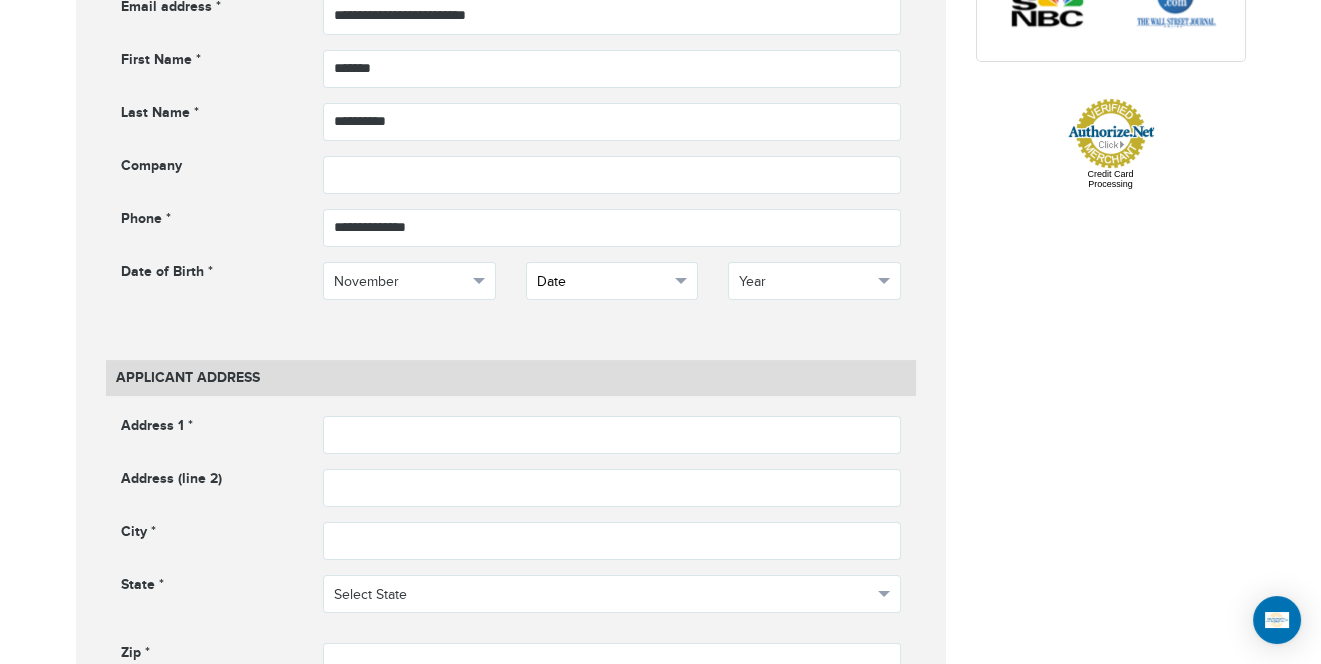 click on "Date" at bounding box center (603, 282) 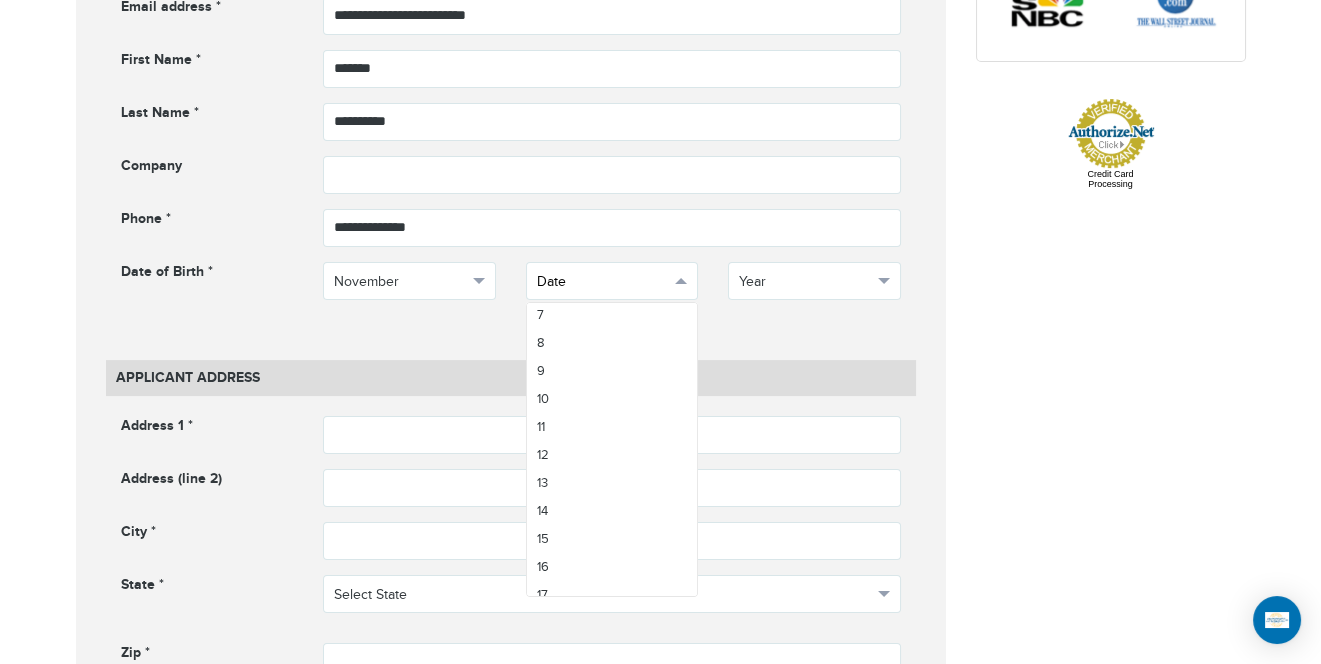 scroll, scrollTop: 602, scrollLeft: 0, axis: vertical 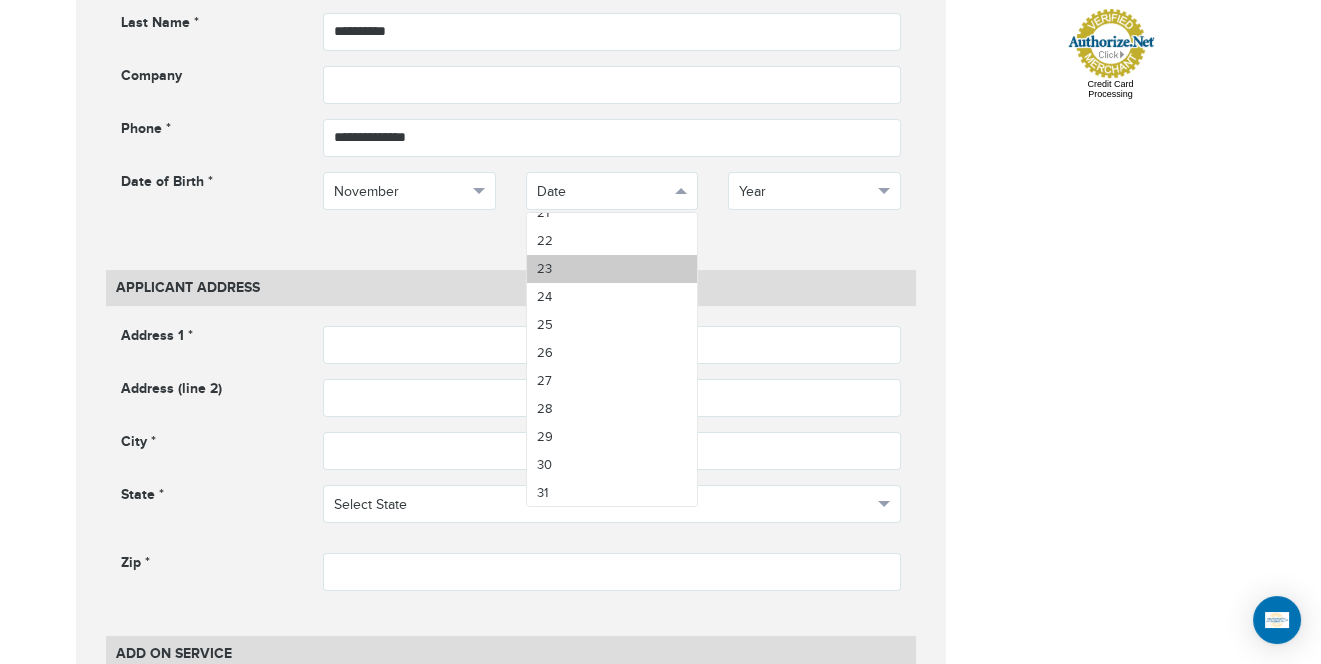 click on "23" at bounding box center (612, 269) 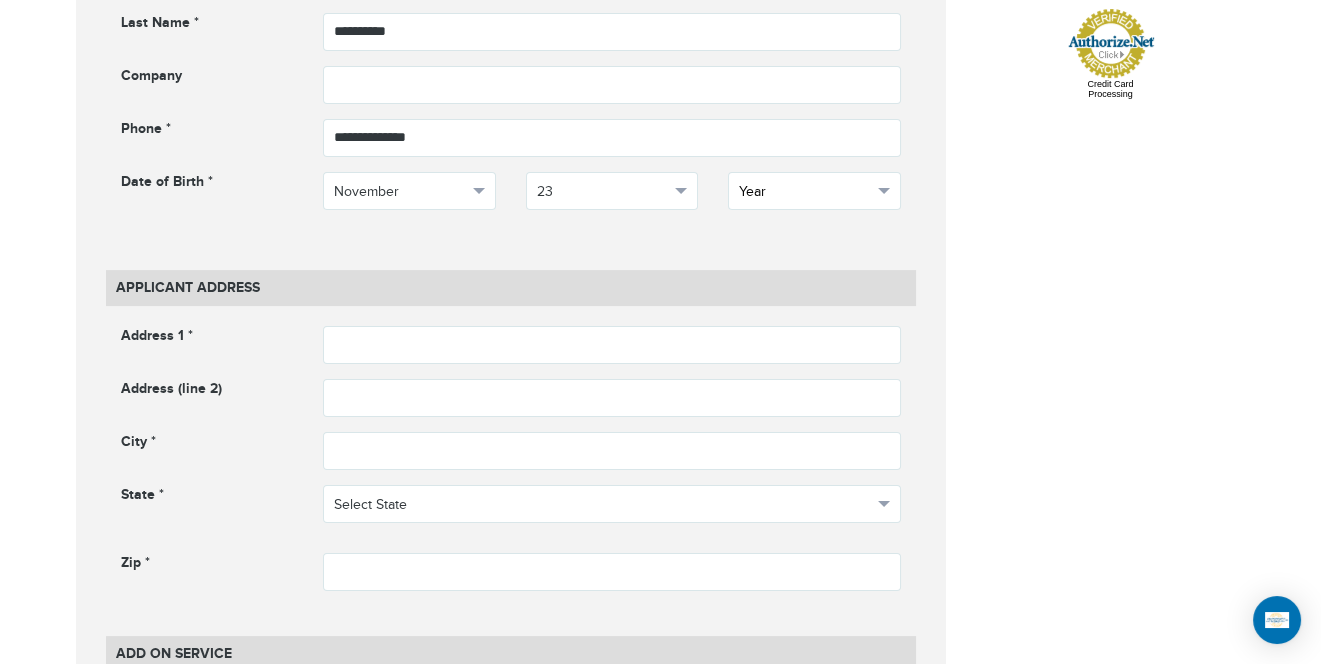 click on "Year" at bounding box center (814, 191) 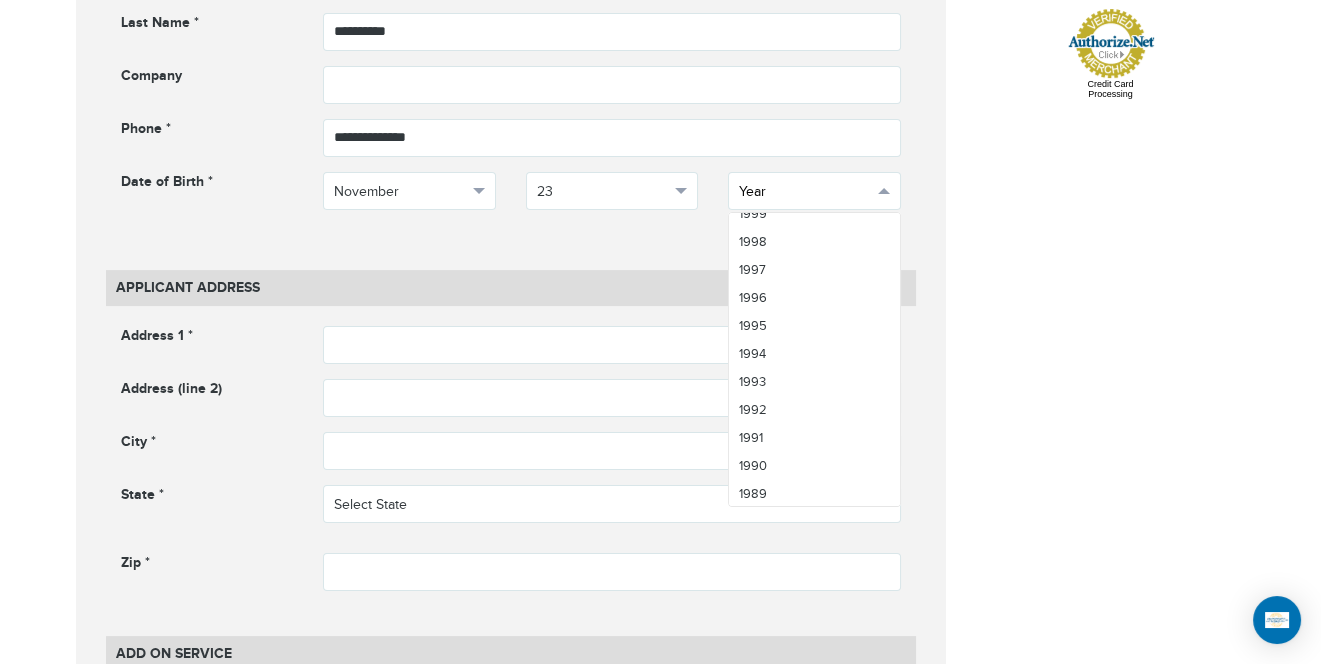 scroll, scrollTop: 770, scrollLeft: 0, axis: vertical 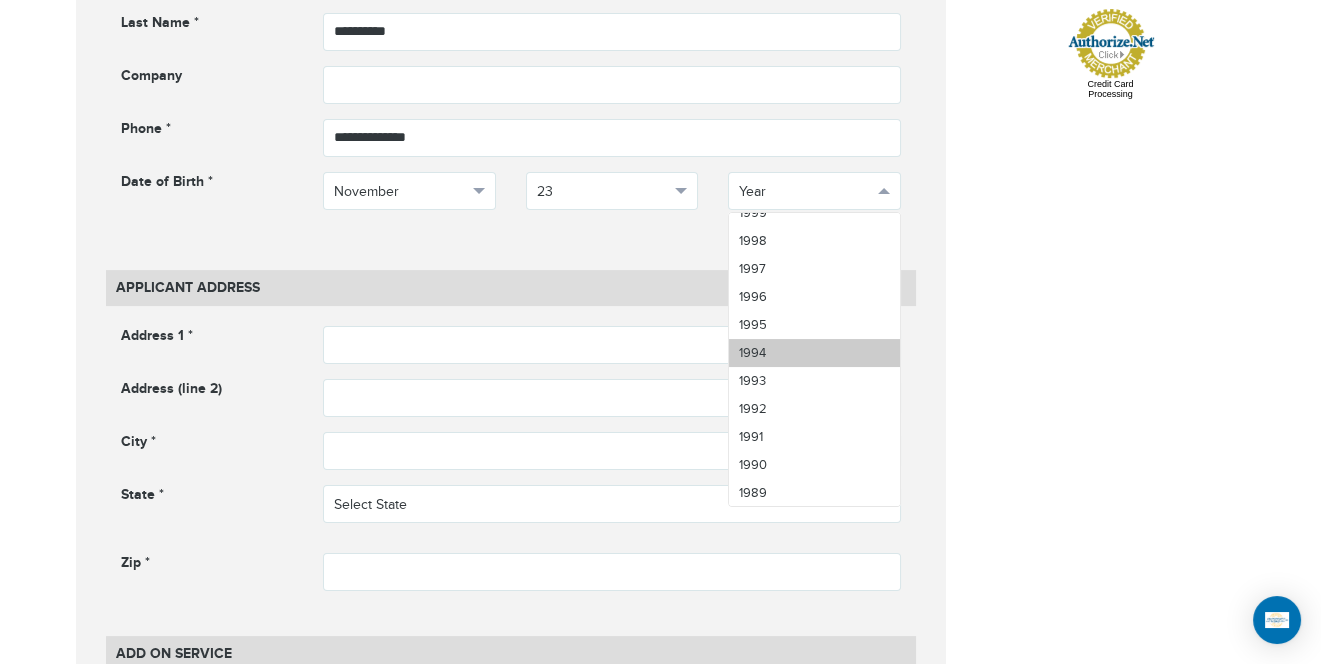 click on "1994" at bounding box center [814, 353] 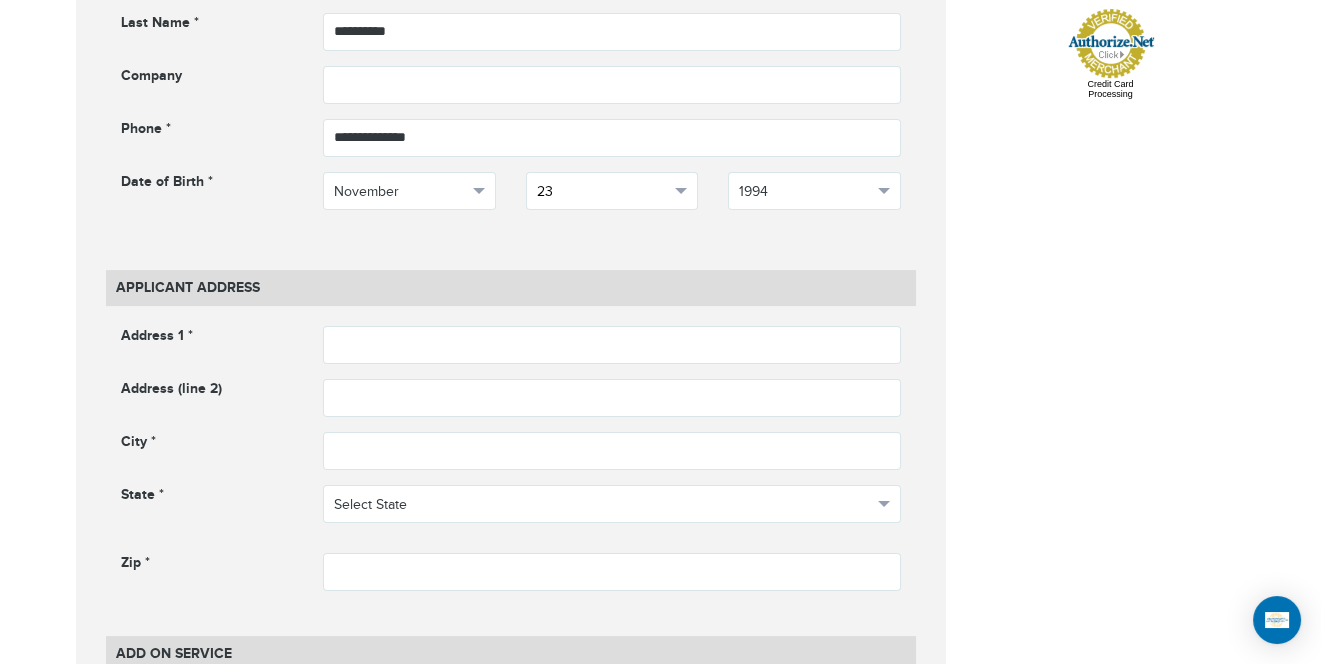 click on "23" at bounding box center [612, 191] 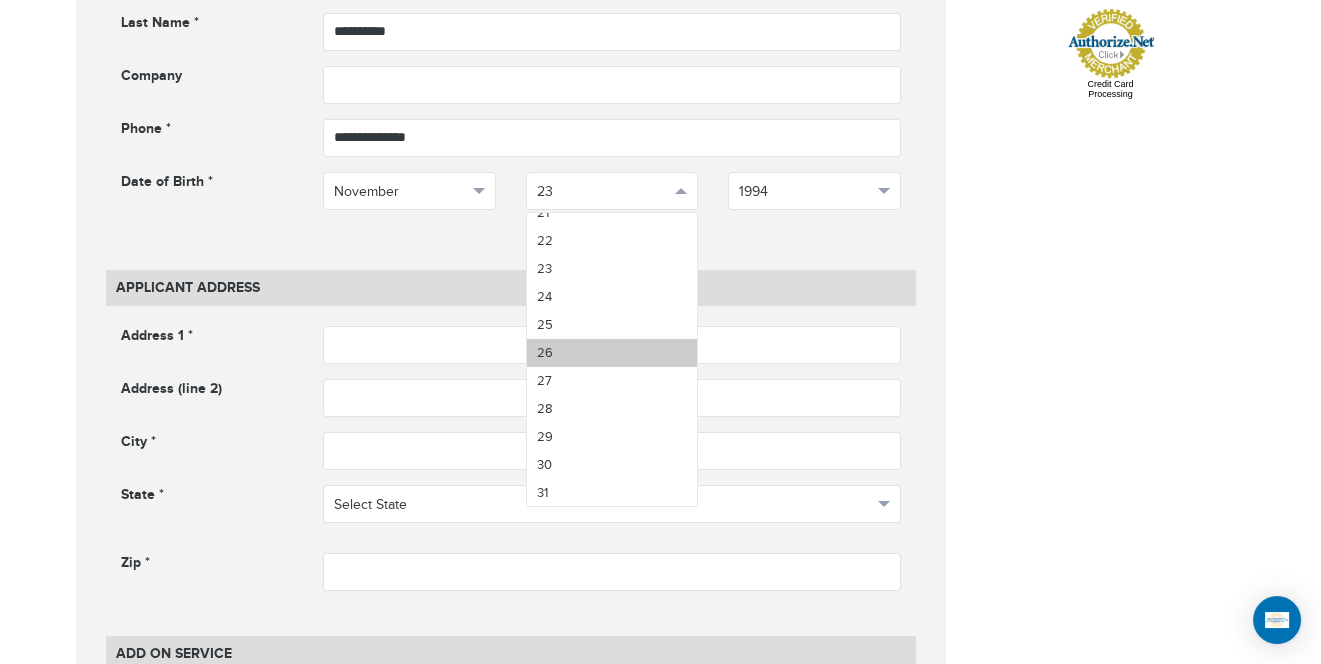 click on "26" at bounding box center (612, 353) 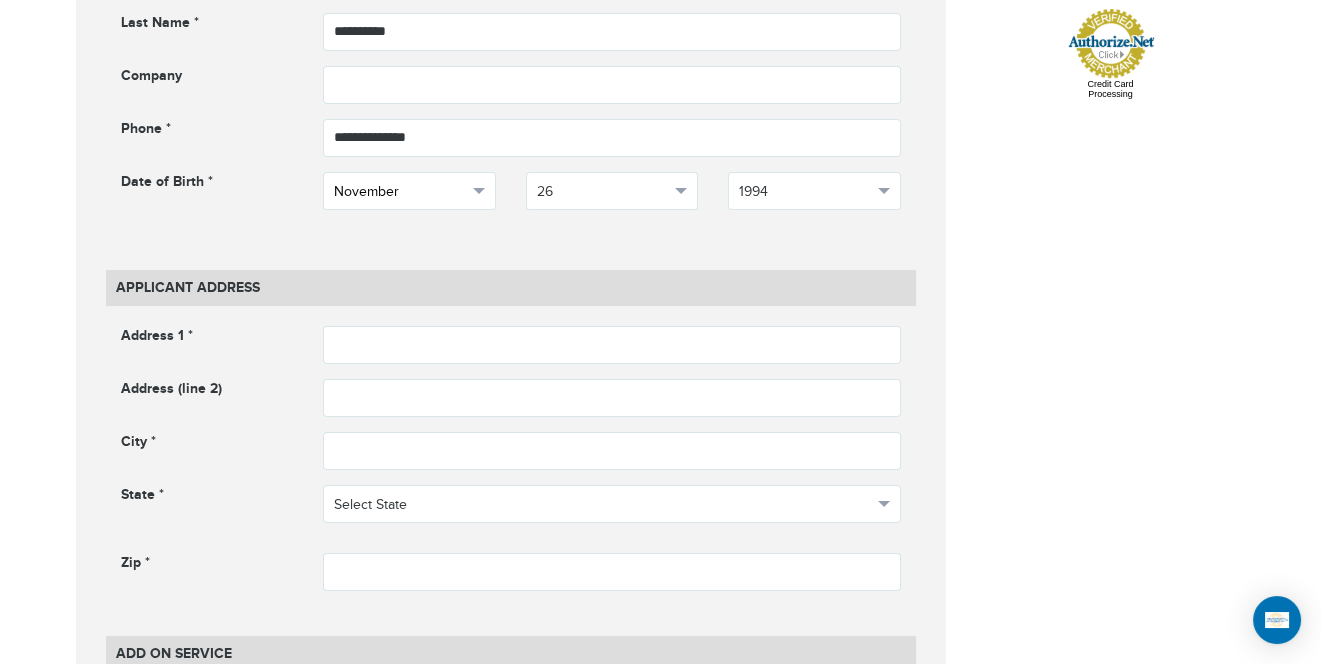 click on "November" at bounding box center [400, 192] 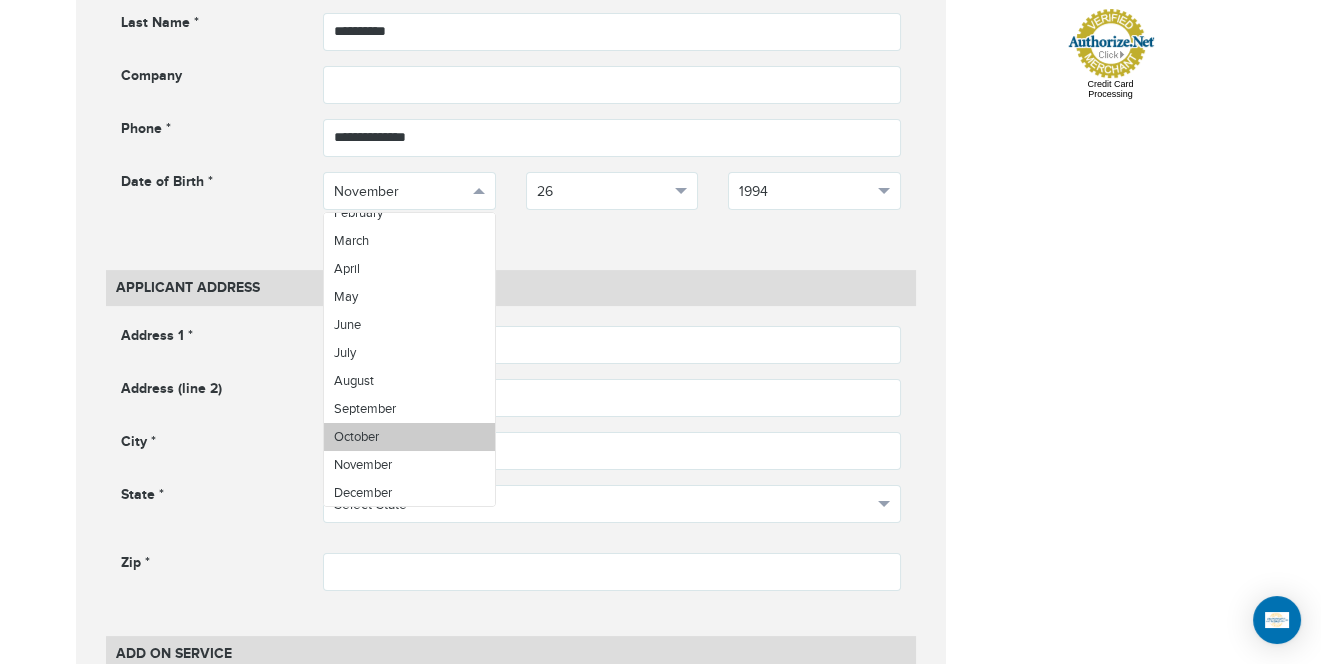 click on "October" at bounding box center (409, 437) 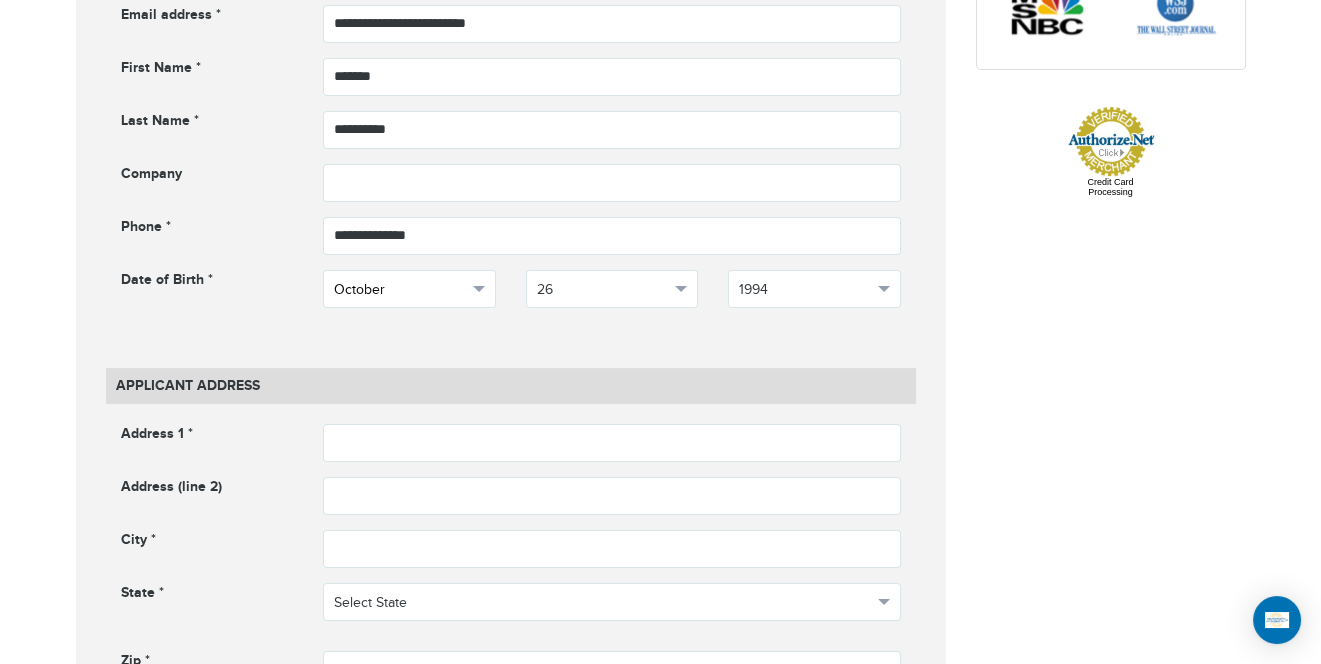 scroll, scrollTop: 976, scrollLeft: 0, axis: vertical 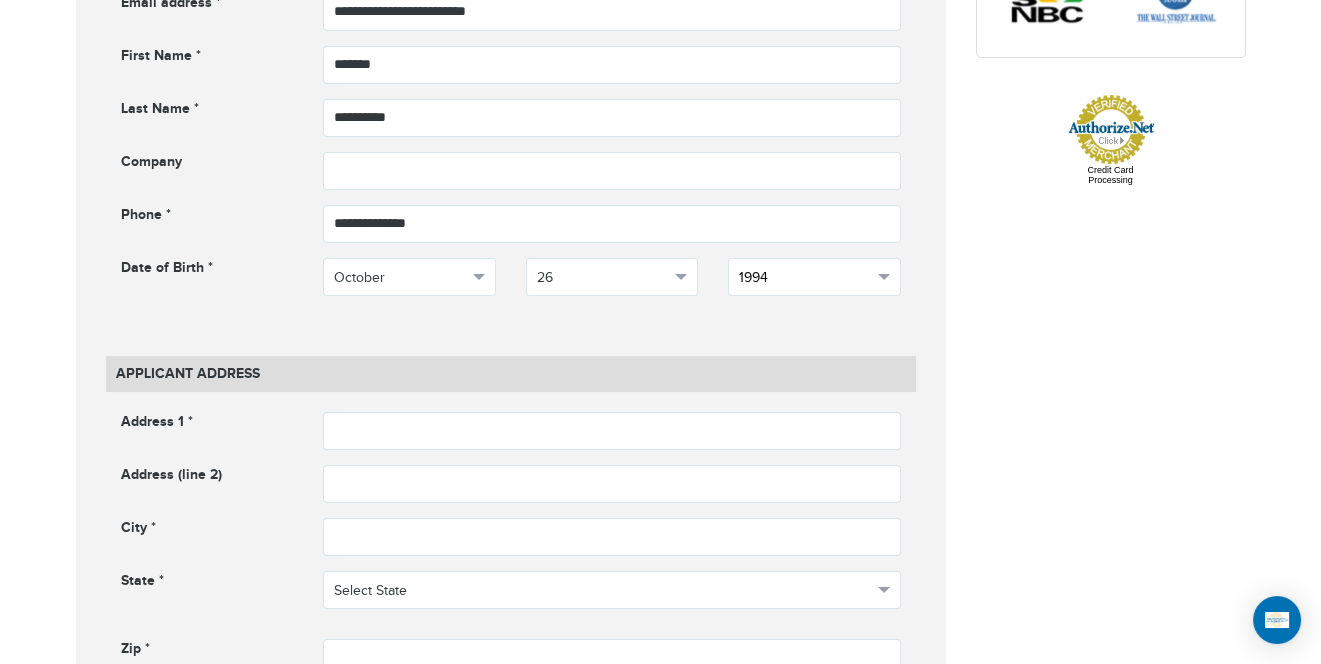 click on "1994" at bounding box center [805, 278] 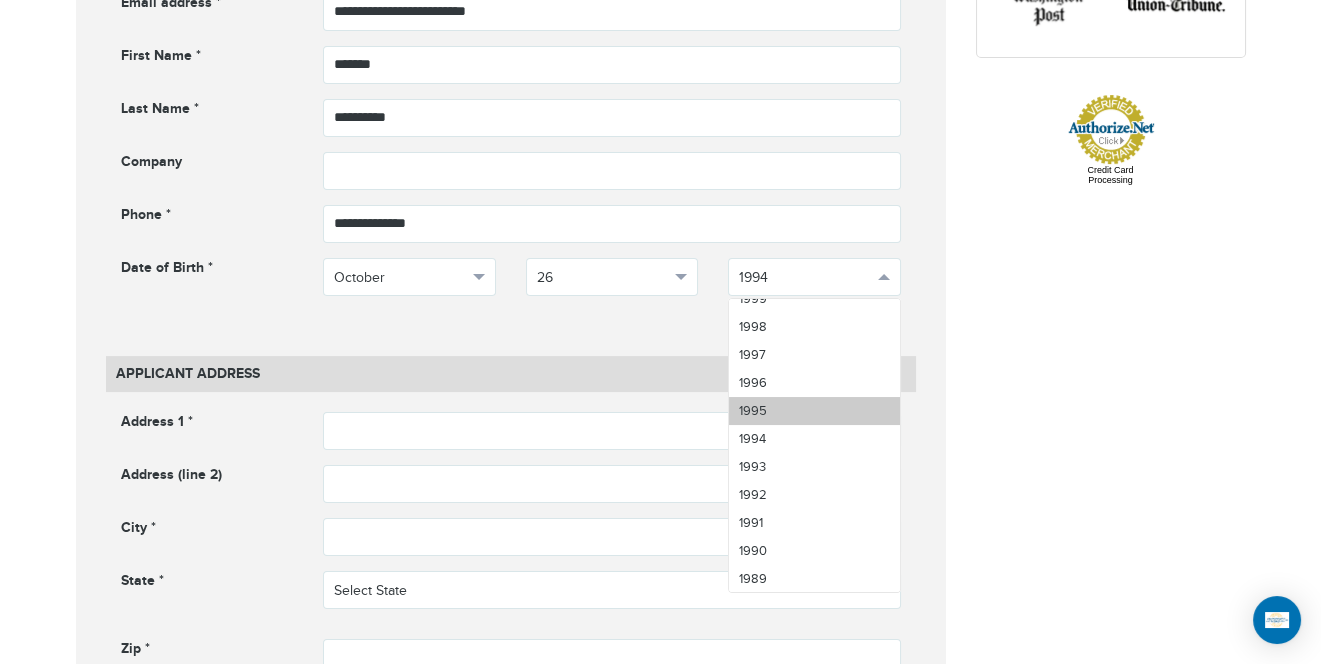 click on "1995" at bounding box center (814, 411) 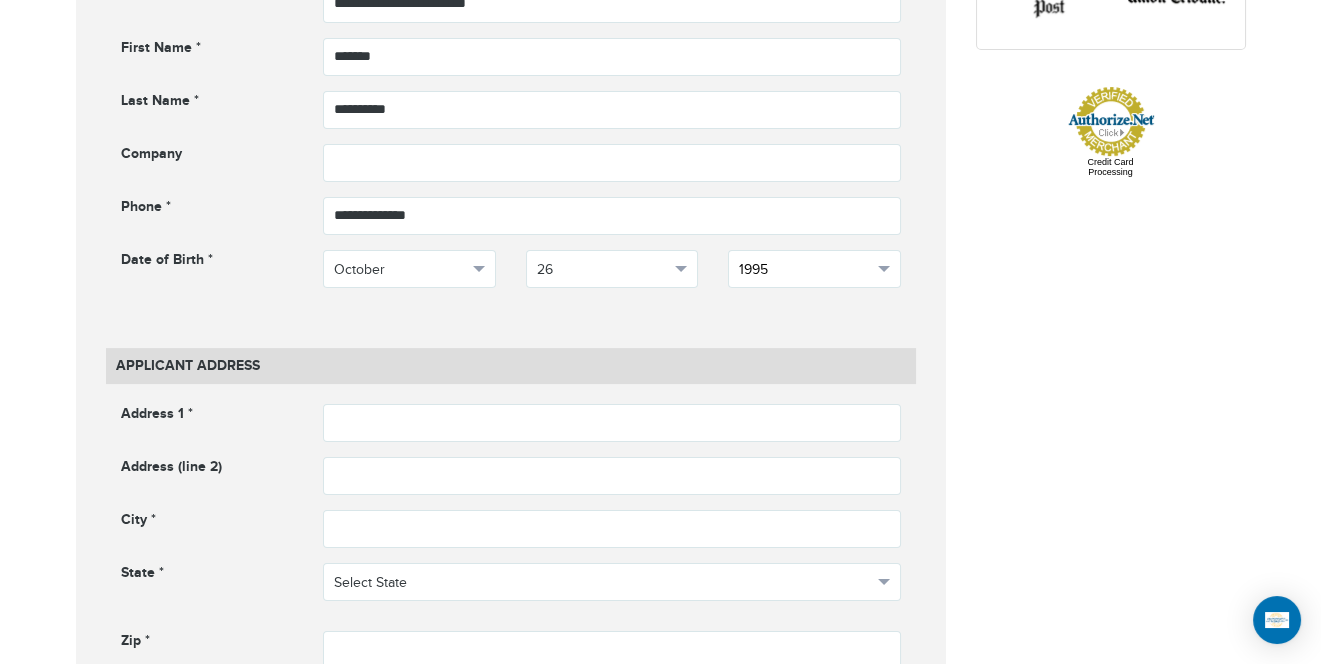 scroll, scrollTop: 987, scrollLeft: 0, axis: vertical 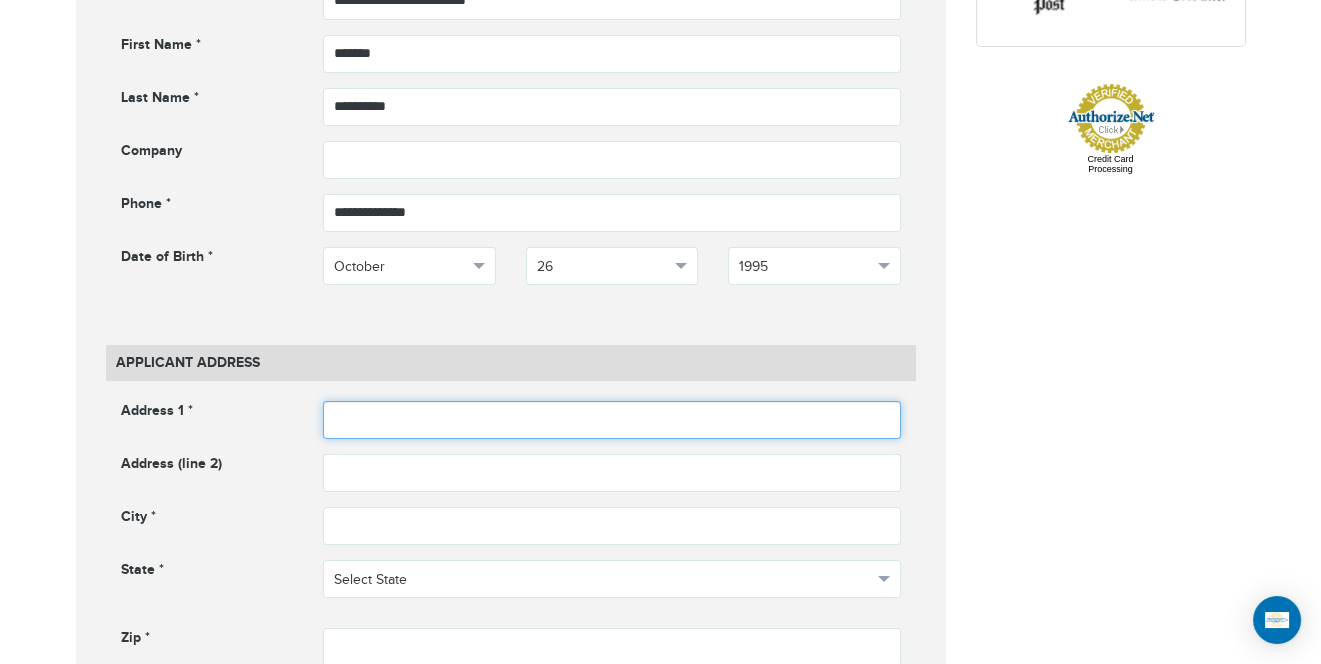 click at bounding box center (612, 420) 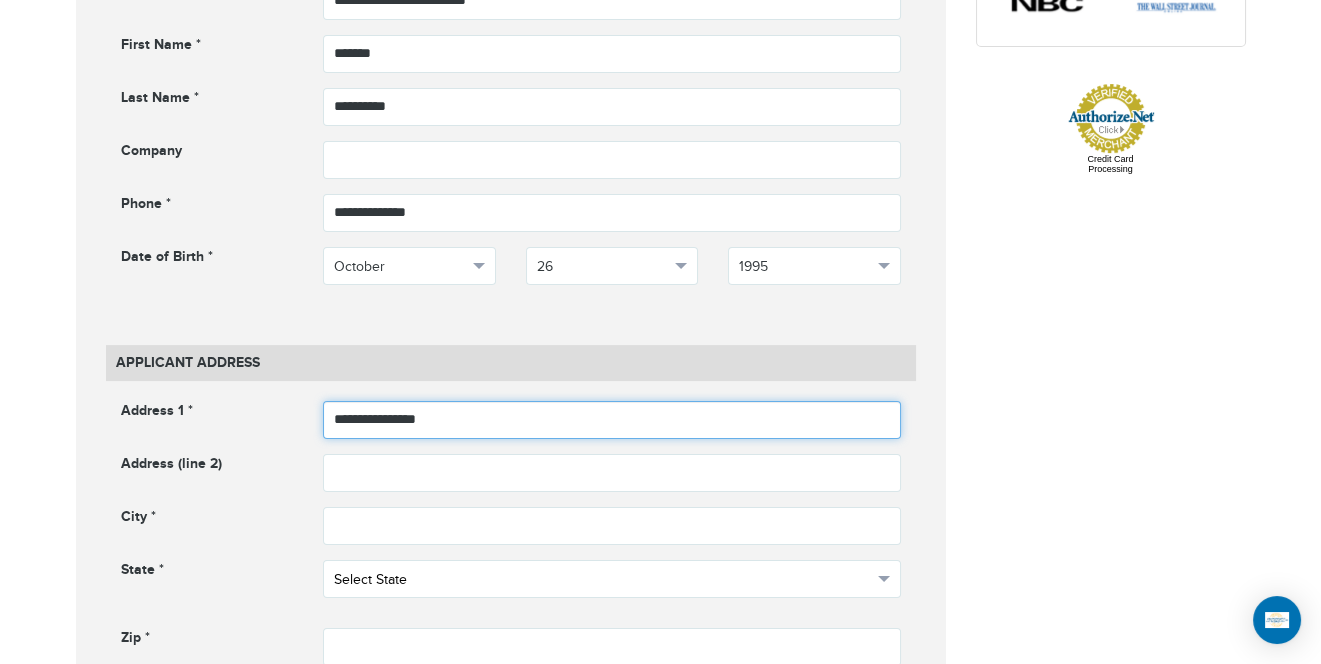 type on "**********" 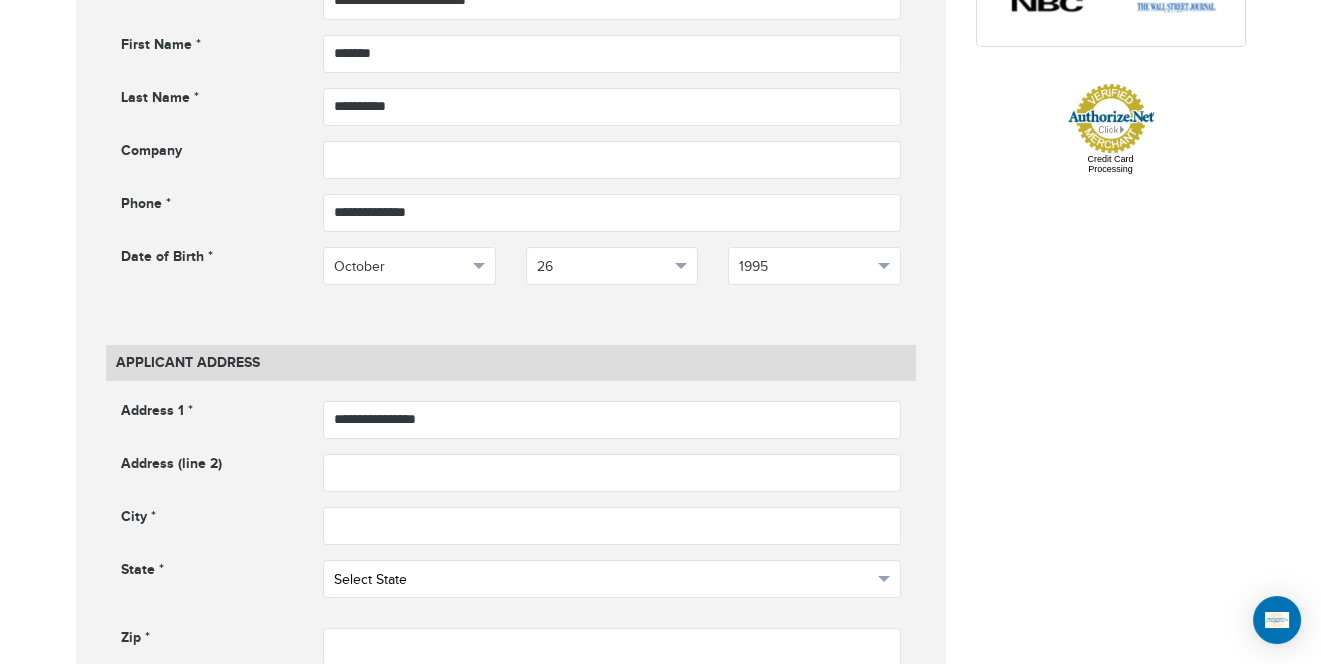 click on "Select State" at bounding box center [603, 580] 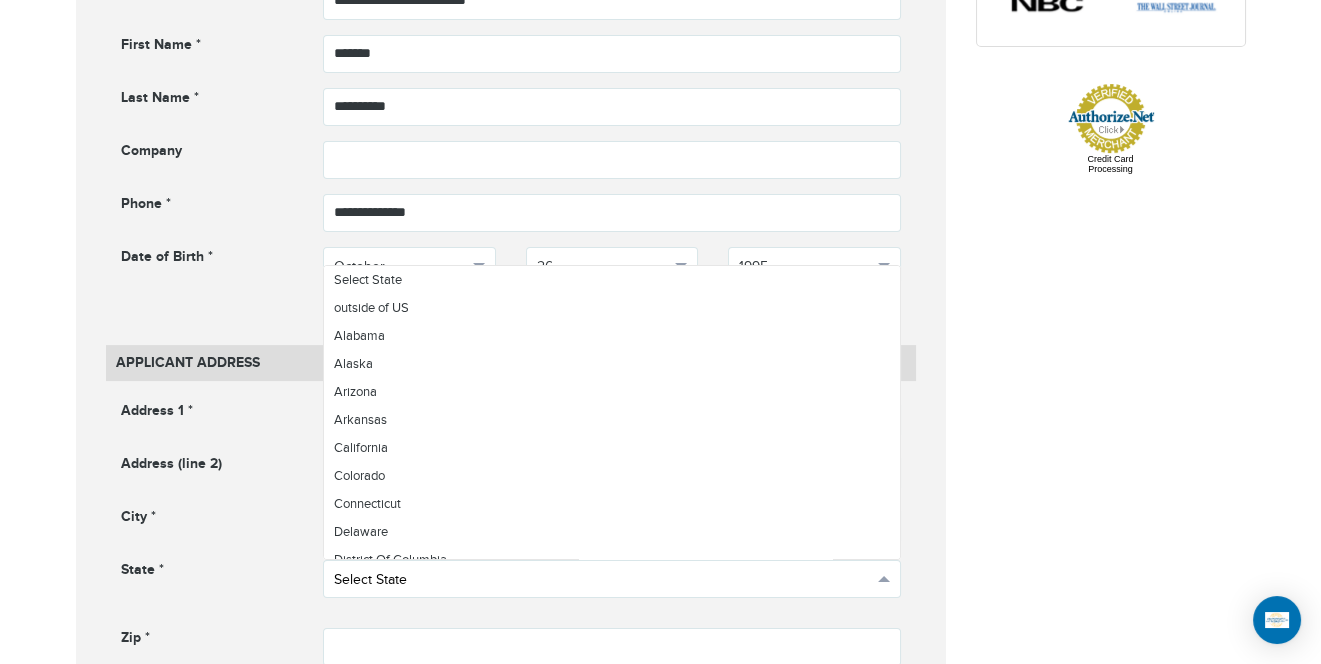 scroll, scrollTop: 987, scrollLeft: 0, axis: vertical 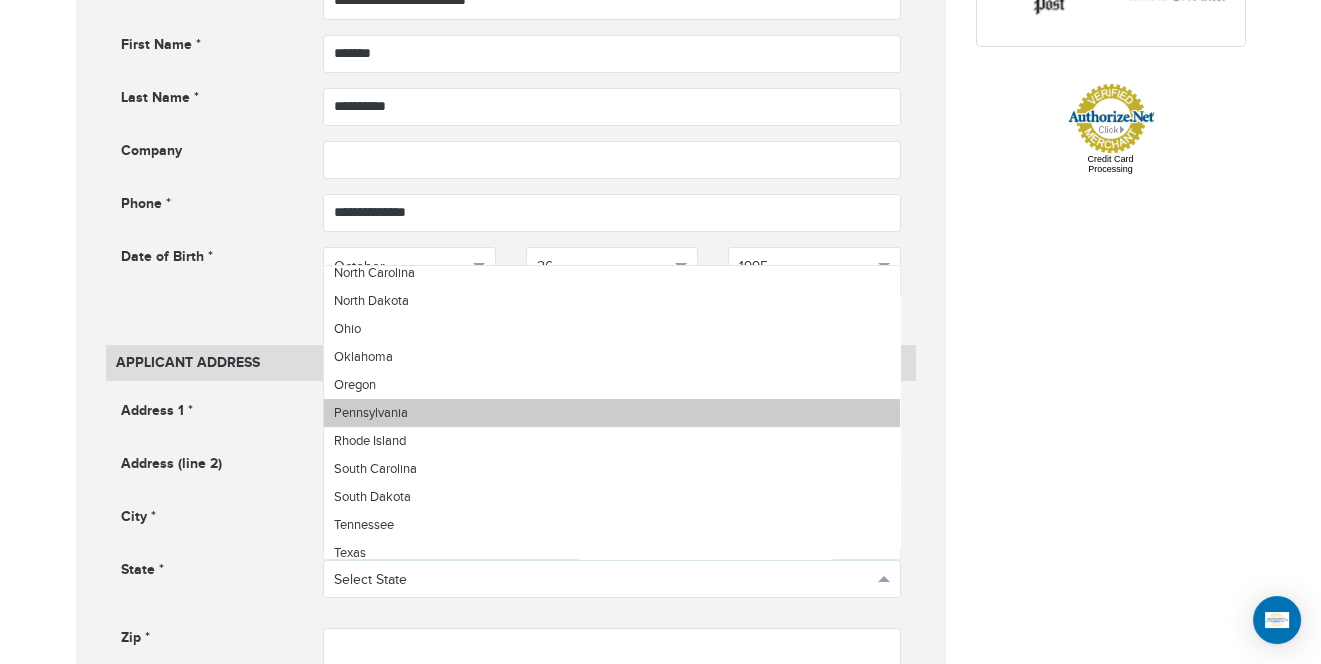 click on "Pennsylvania" at bounding box center [371, 413] 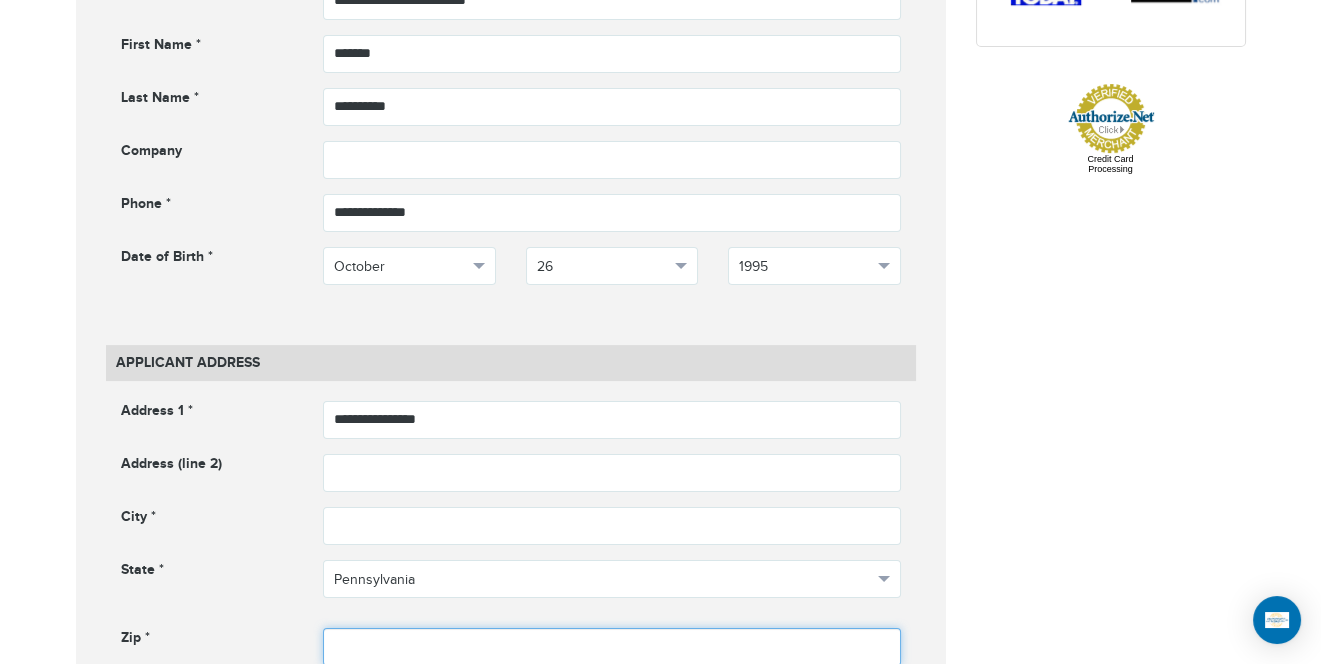 click at bounding box center [612, 647] 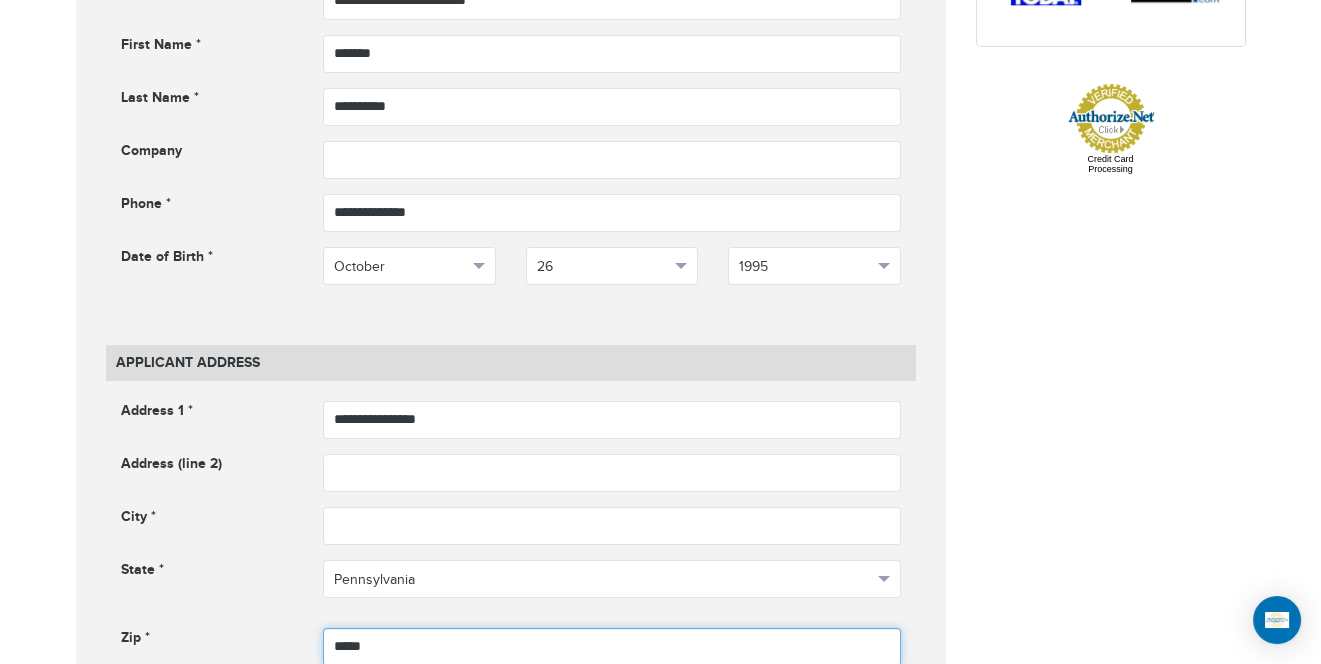 click on "*****" at bounding box center [612, 647] 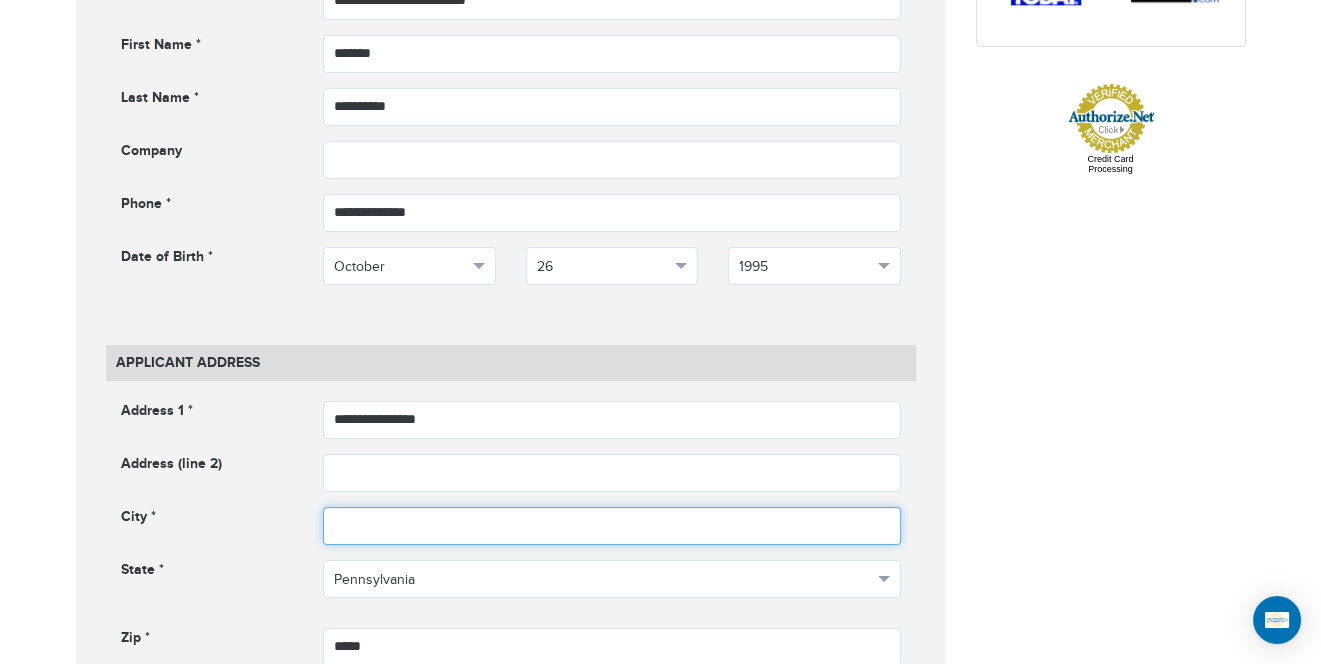 click at bounding box center [612, 526] 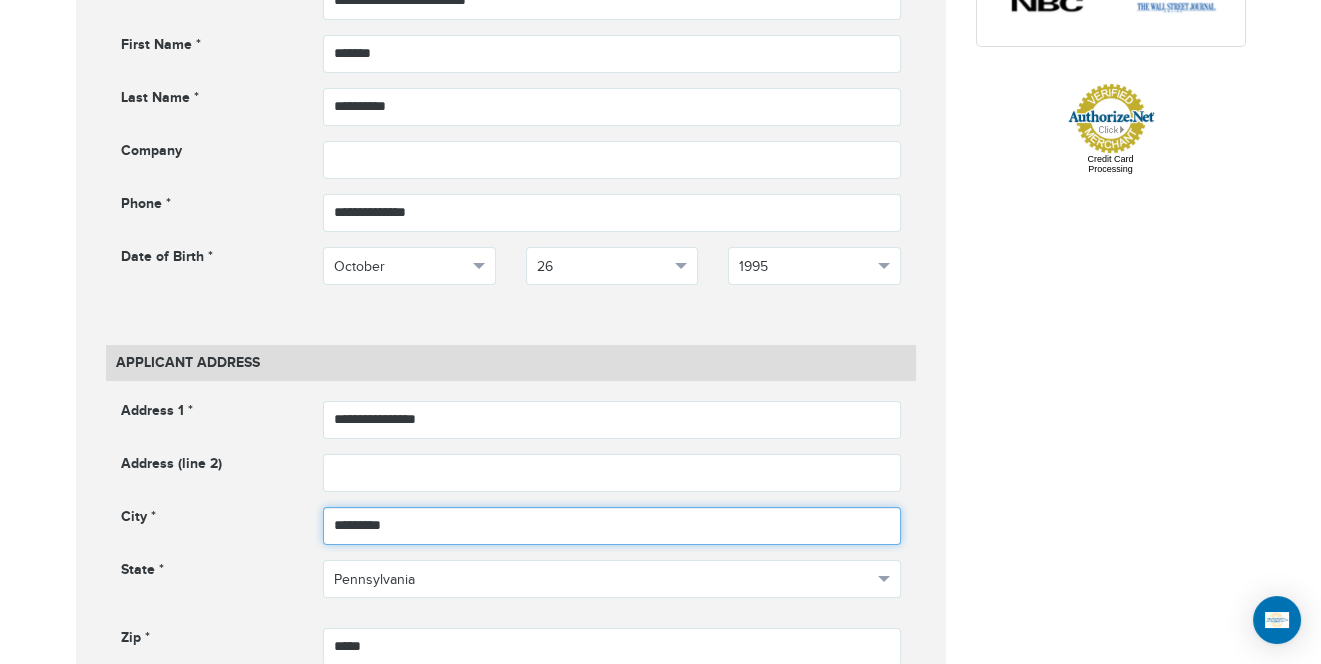 type on "*********" 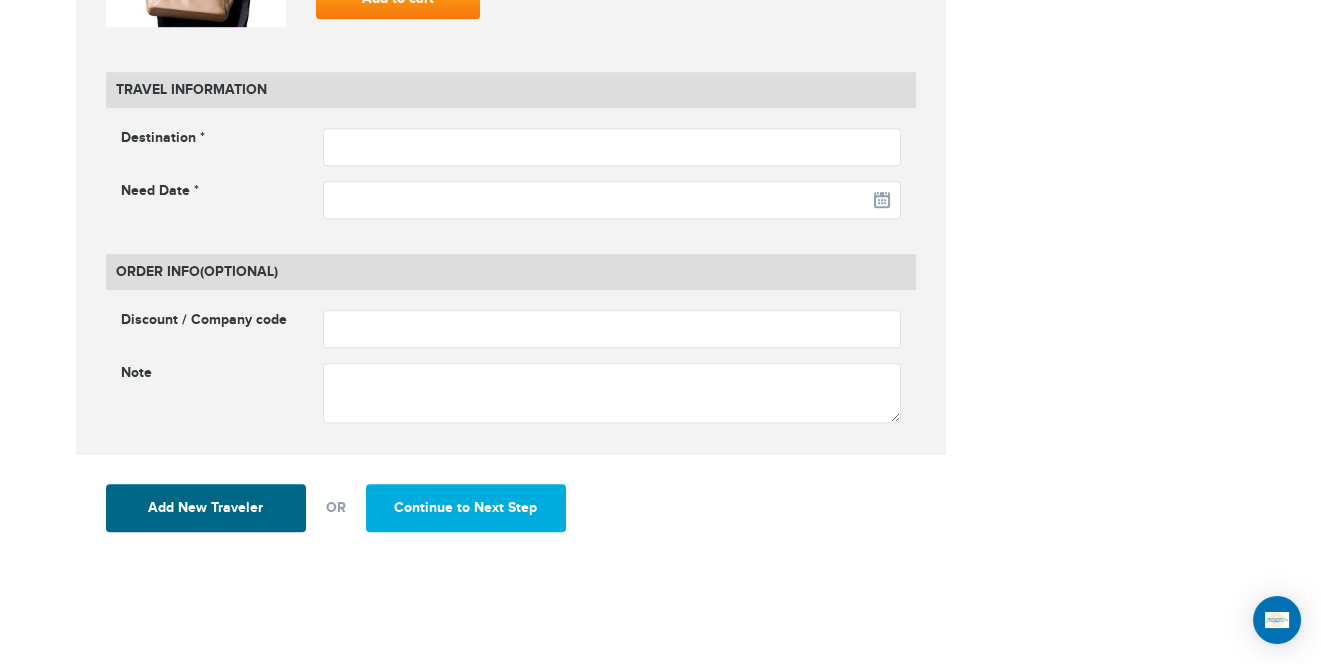 scroll, scrollTop: 2580, scrollLeft: 0, axis: vertical 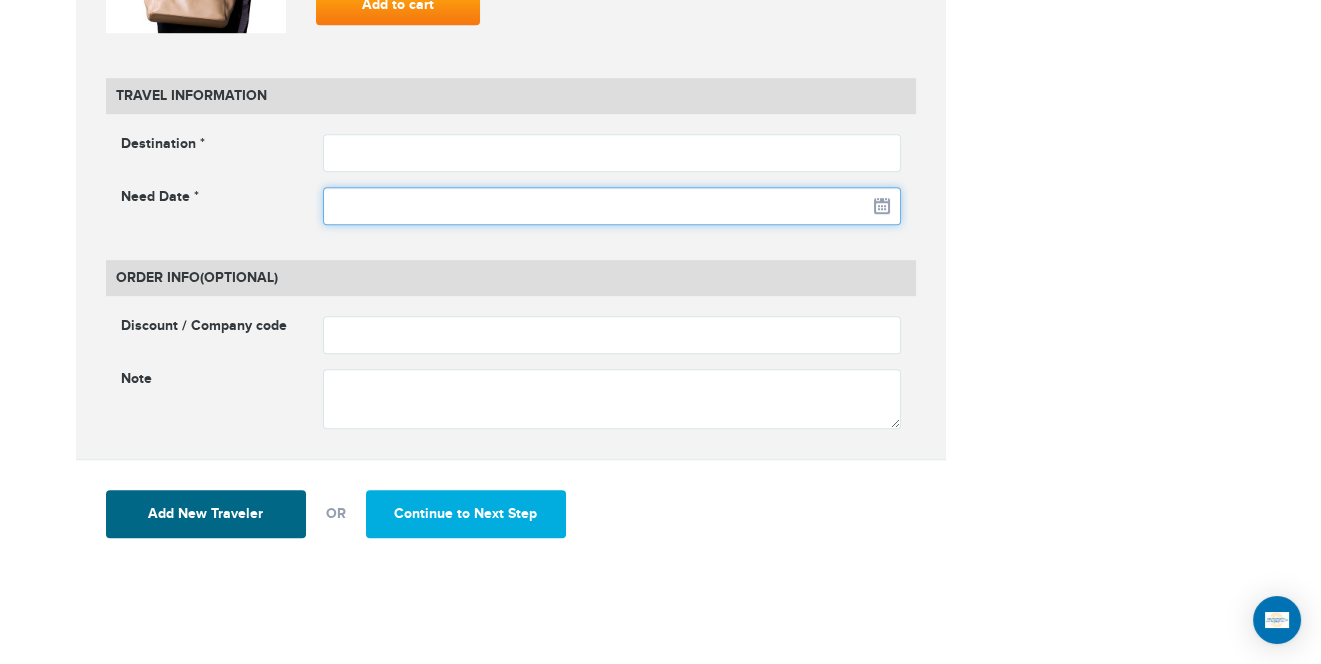click on "720-538-8661
Passports & Visas.com
Hello, Lourisha Nottage
Passports
Passport Renewal
New Passport
Second Passport
Passport Name Change
Lost Passport
Child Passport
US Passport FAQ" at bounding box center [660, -2248] 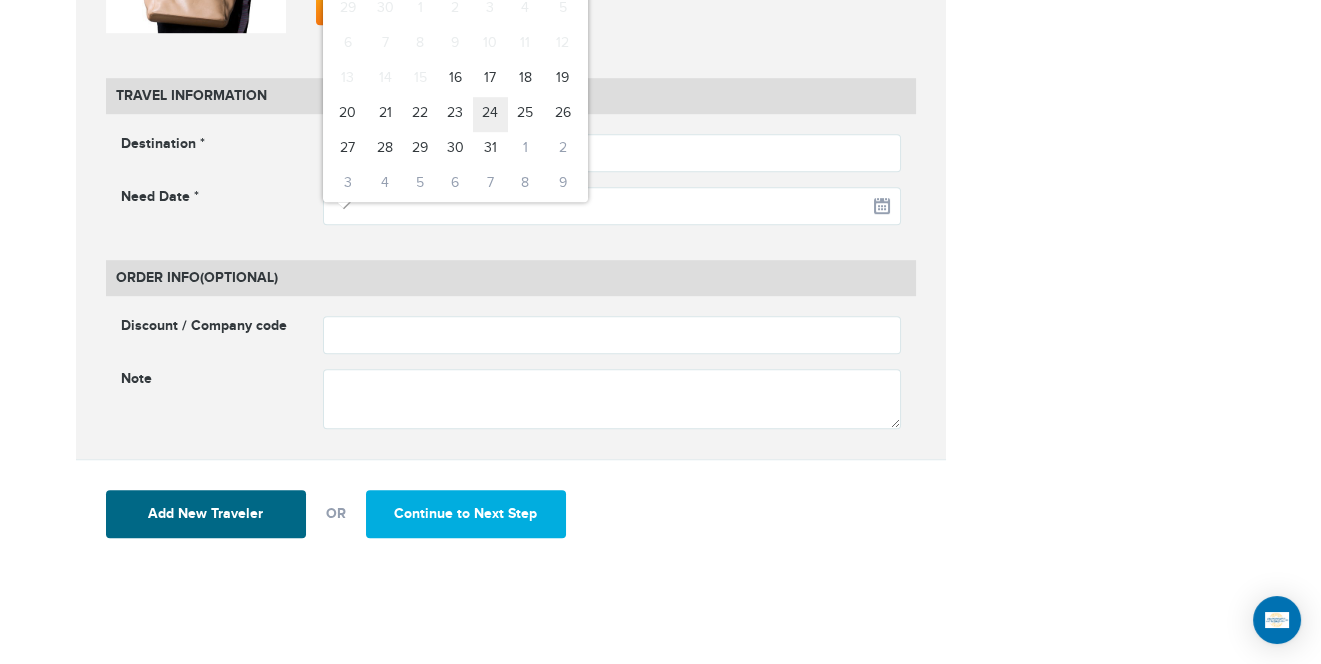 click on "24" at bounding box center [490, 114] 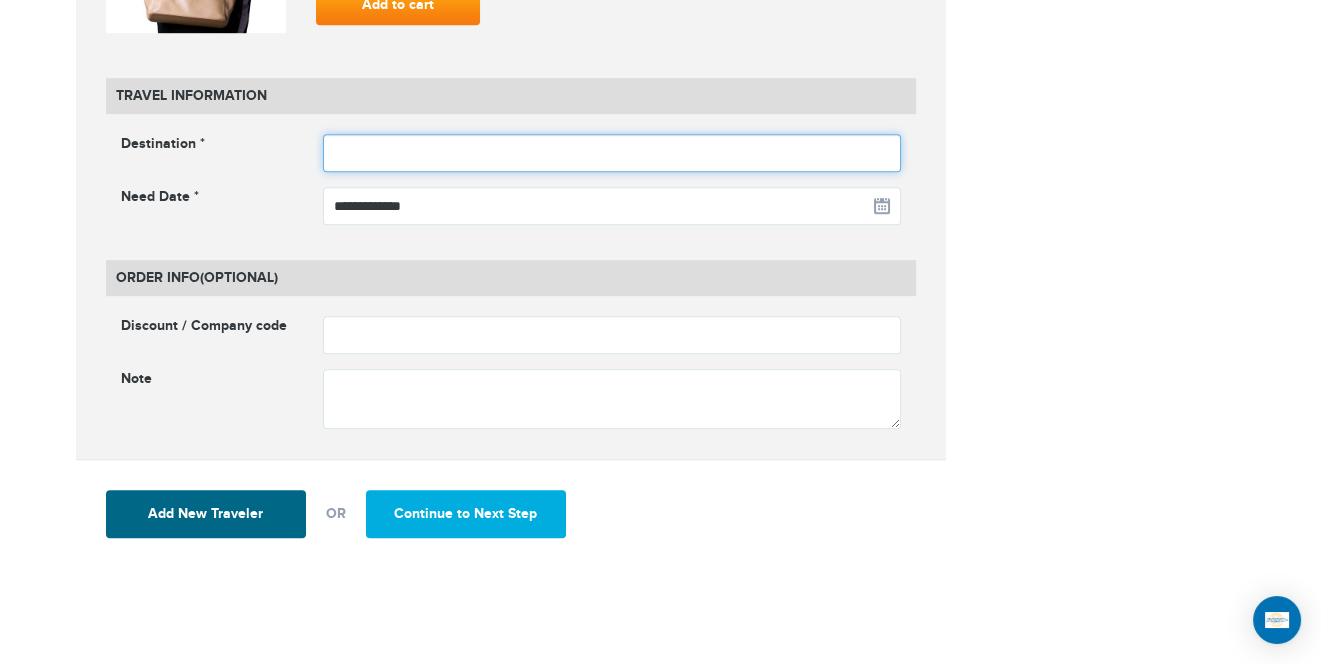 click at bounding box center (612, 153) 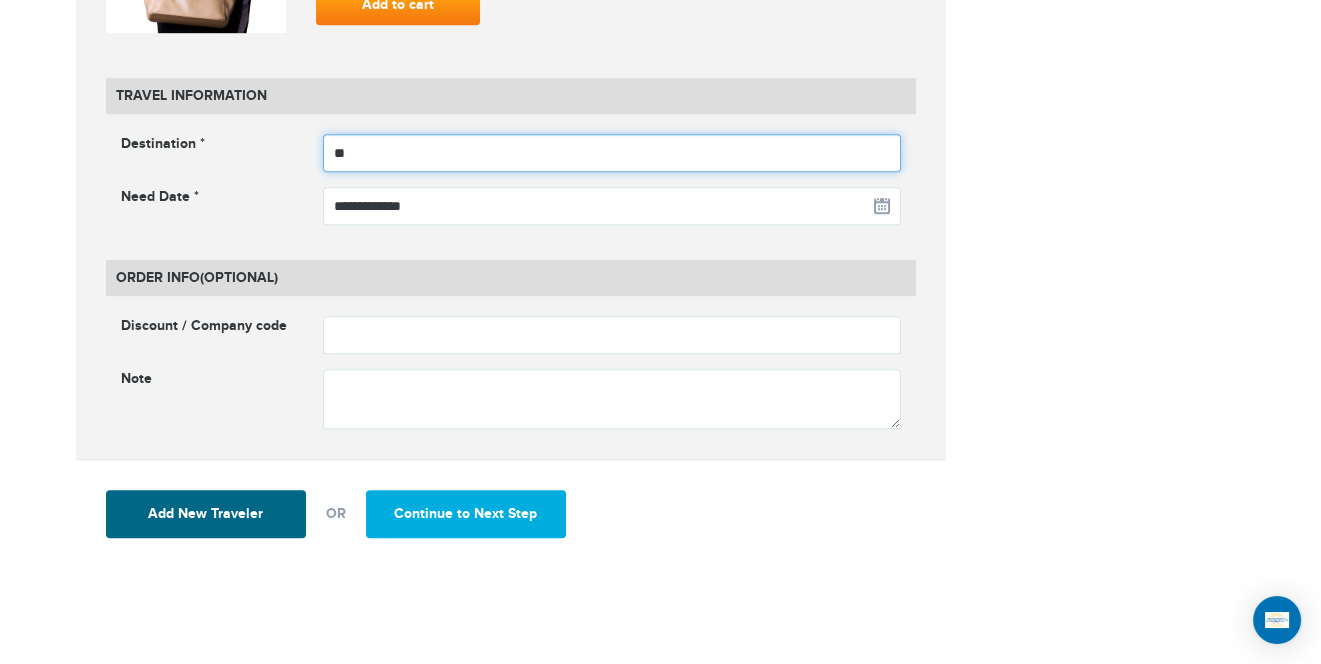 type on "******" 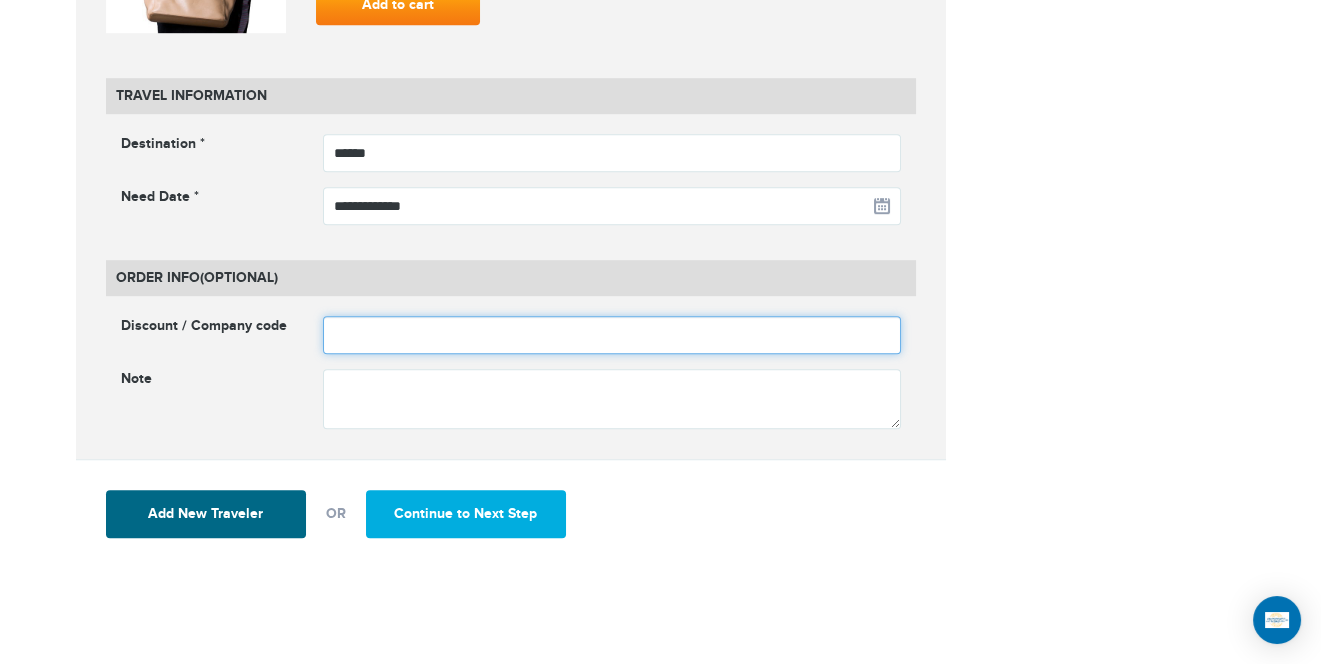 click at bounding box center [612, 335] 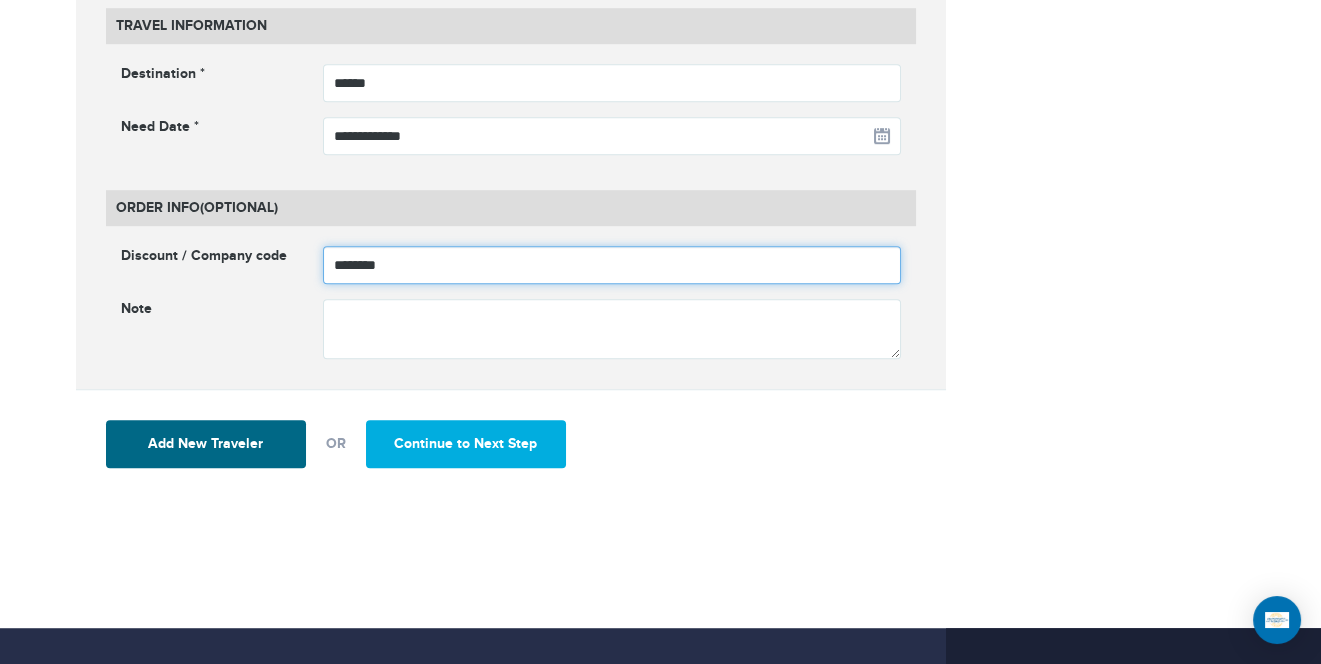 scroll, scrollTop: 2704, scrollLeft: 0, axis: vertical 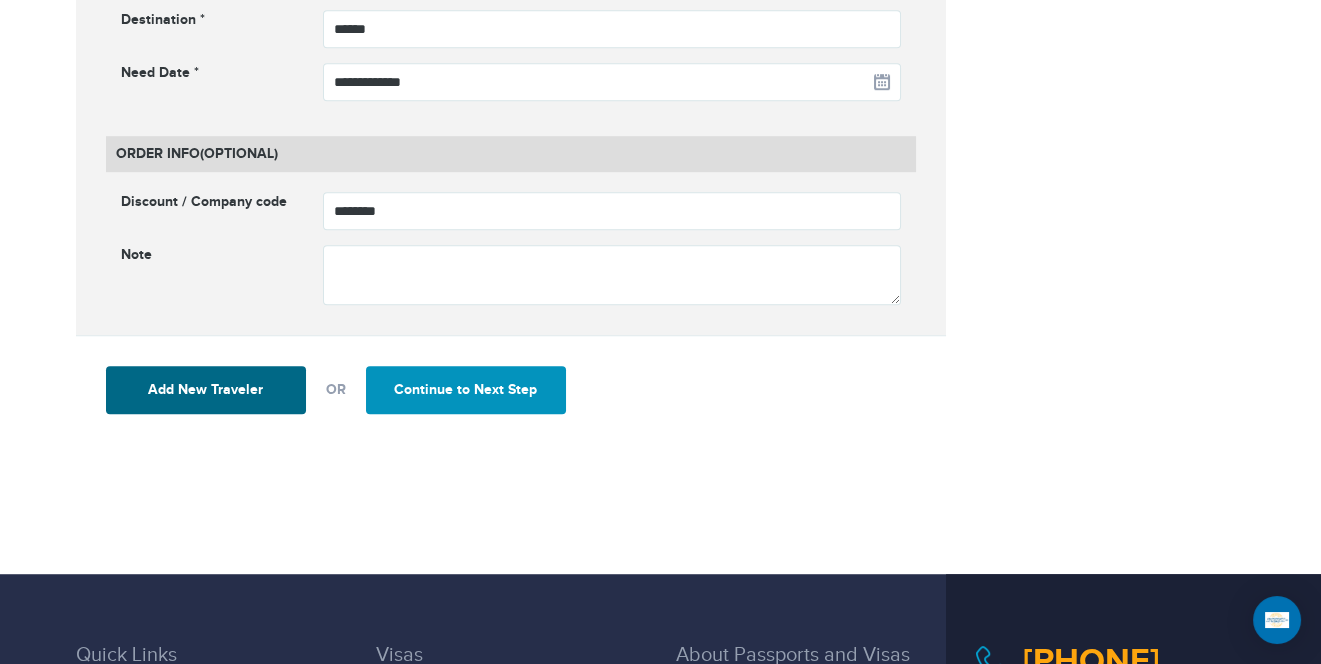 click on "Continue to Next Step" at bounding box center [466, 390] 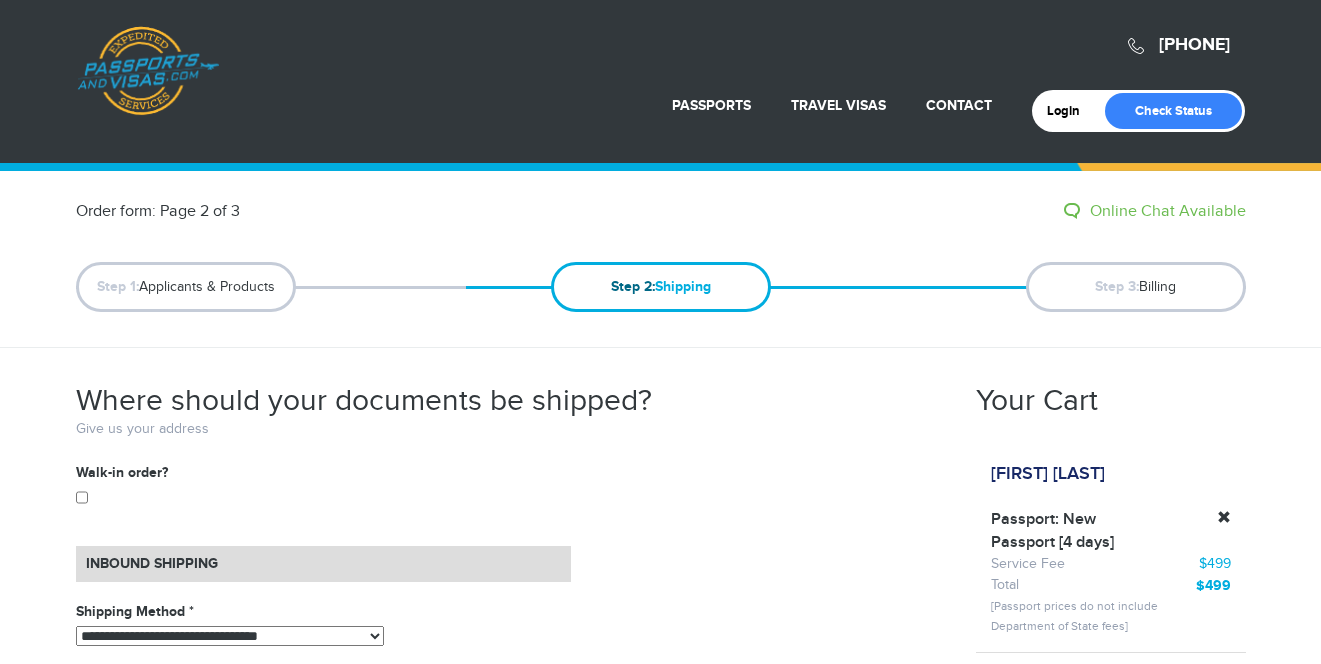 scroll, scrollTop: 0, scrollLeft: 0, axis: both 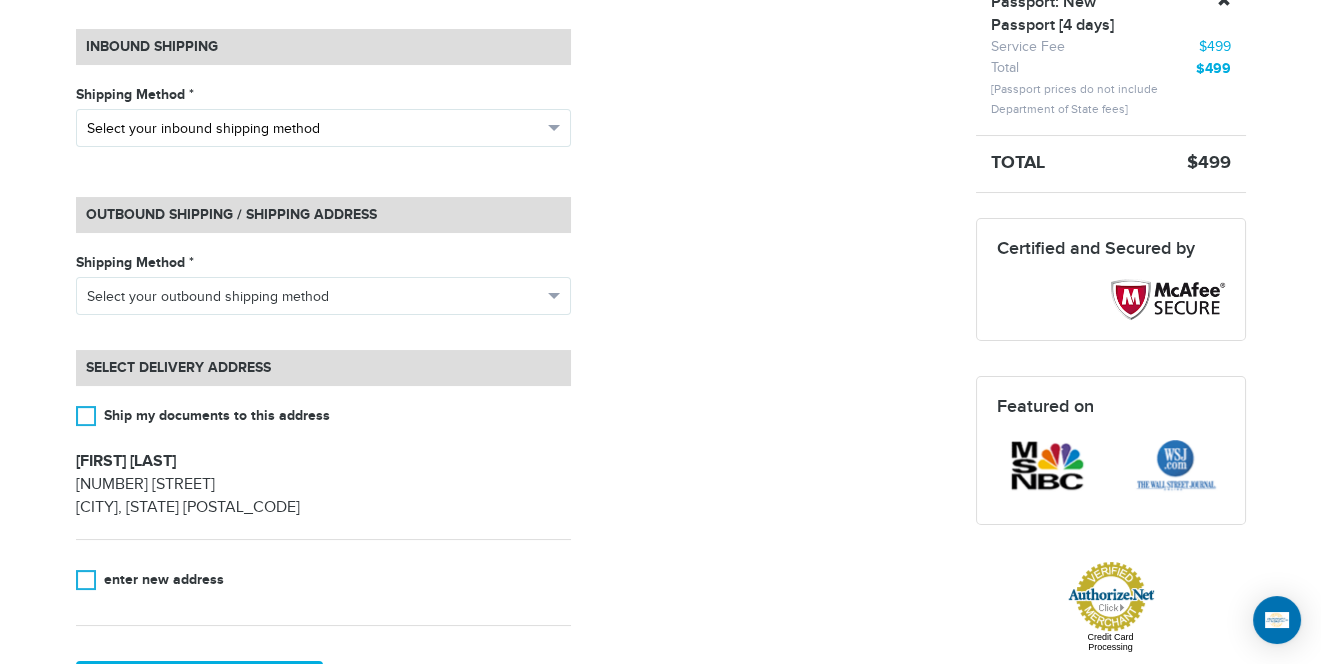 click on "Select your inbound shipping method" at bounding box center (314, 129) 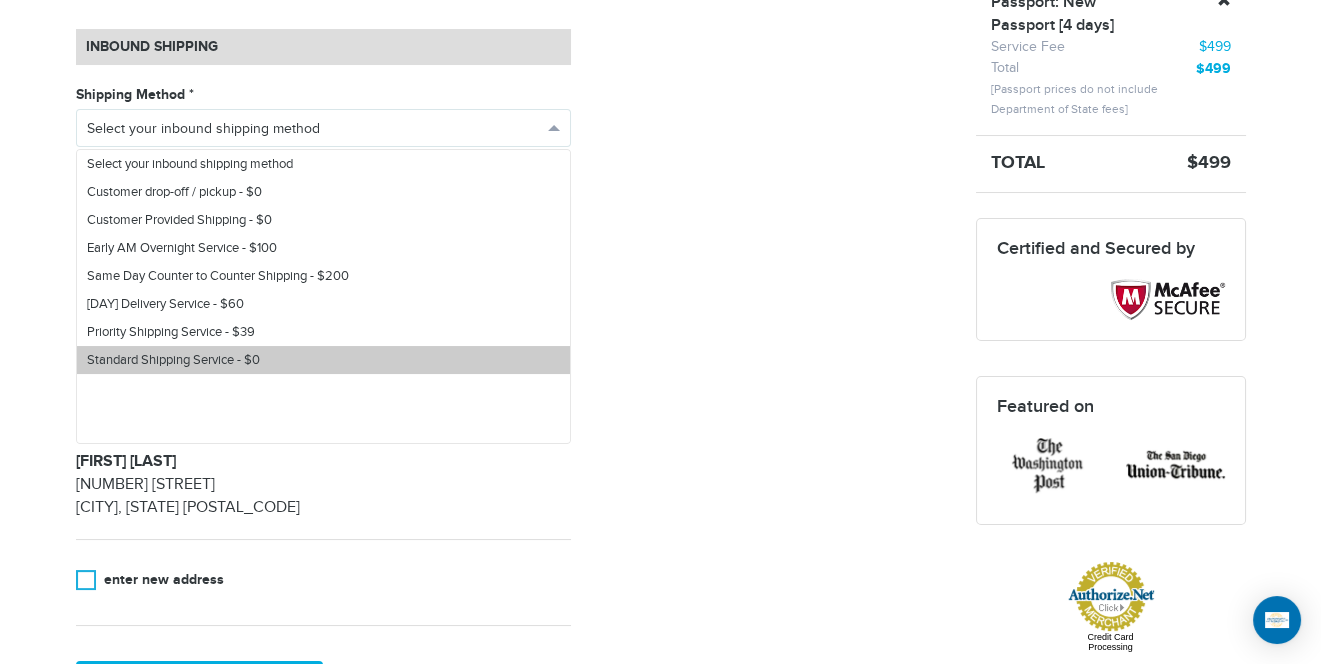 click on "Standard Shipping Service - $0" at bounding box center [323, 360] 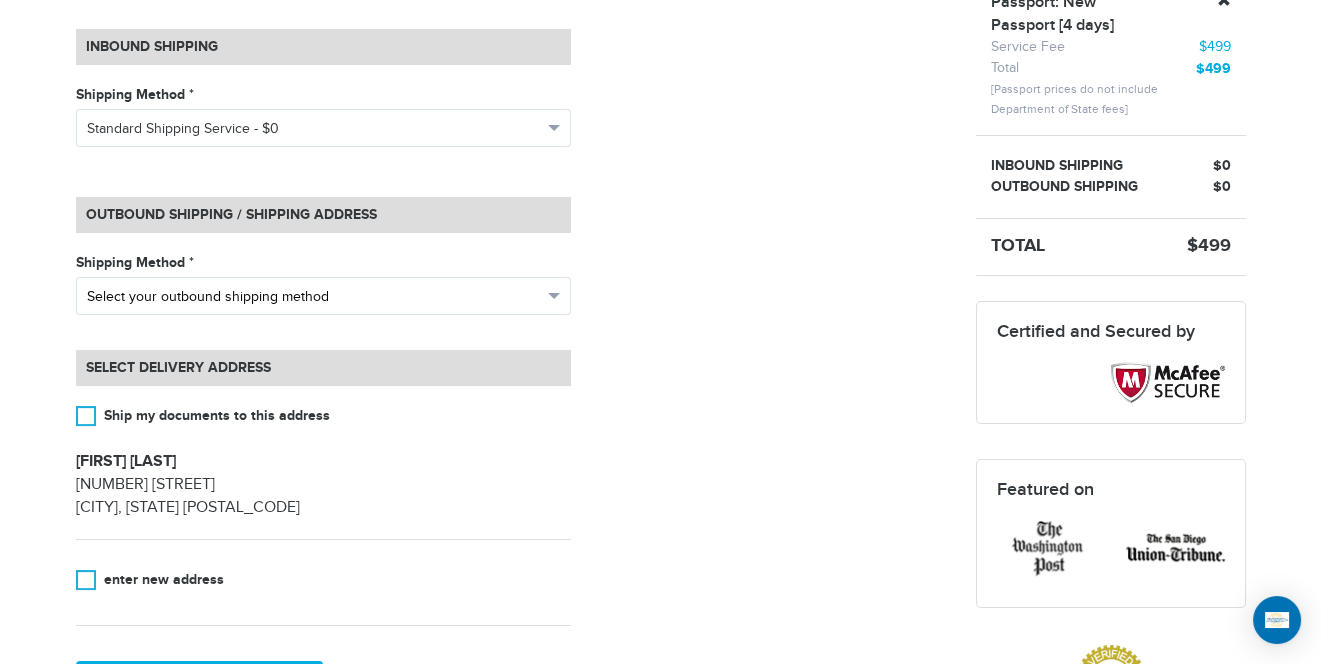 click on "Select your outbound shipping method" at bounding box center [323, 296] 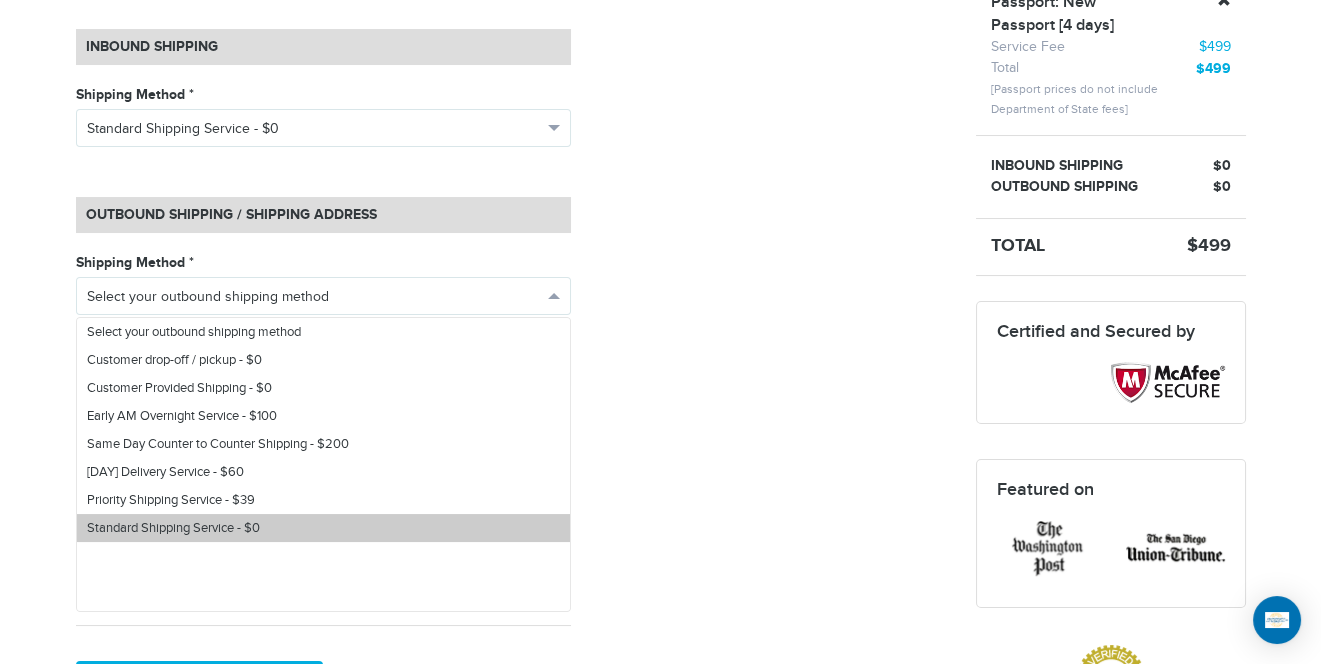 click on "Standard Shipping Service - $0" at bounding box center (323, 528) 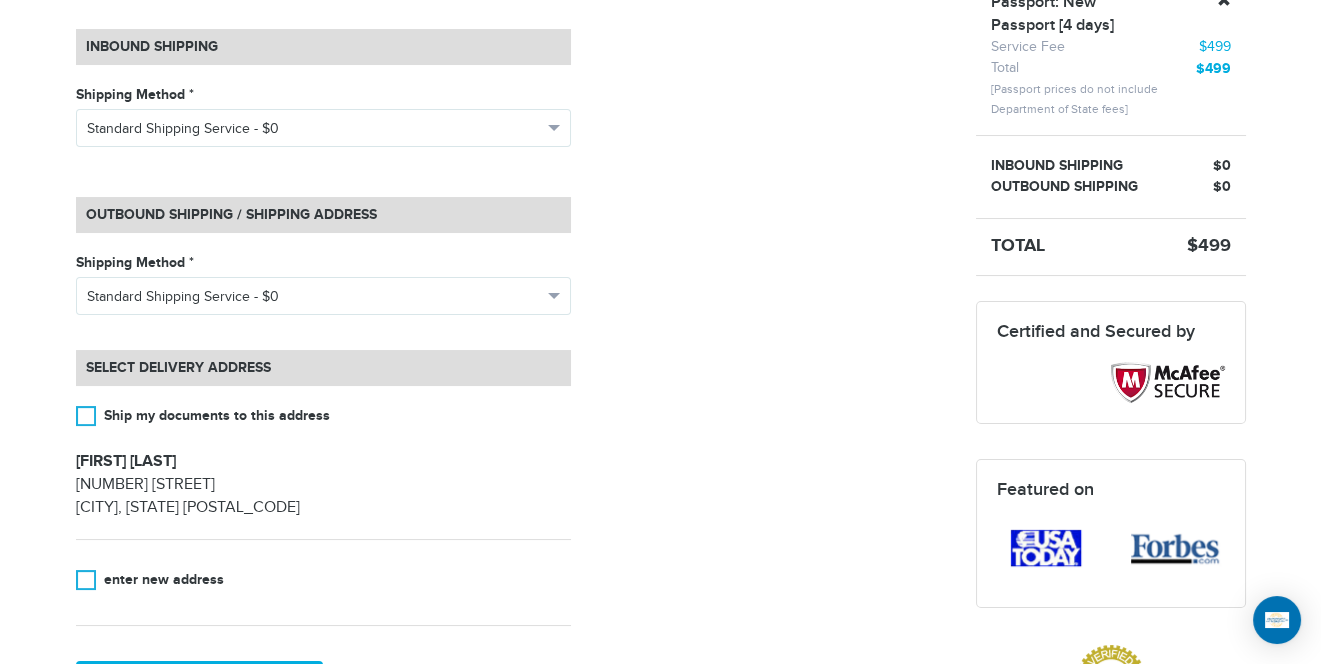 click on "**********" at bounding box center (511, 328) 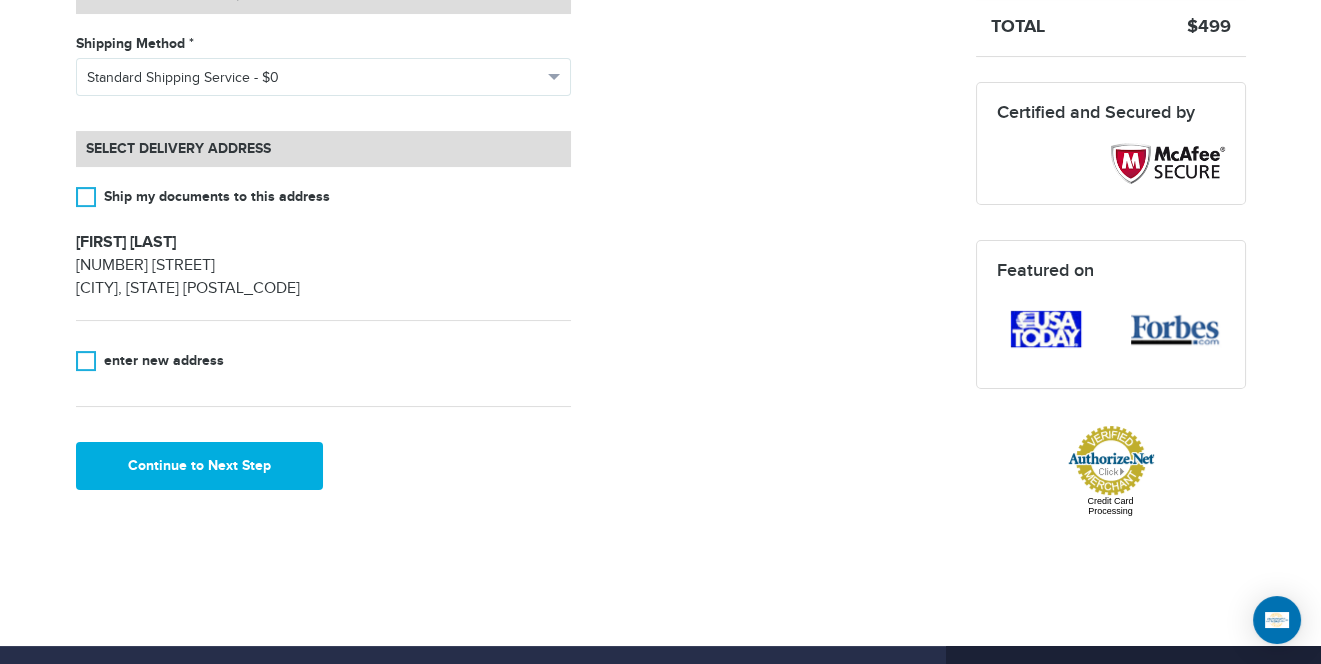 scroll, scrollTop: 763, scrollLeft: 0, axis: vertical 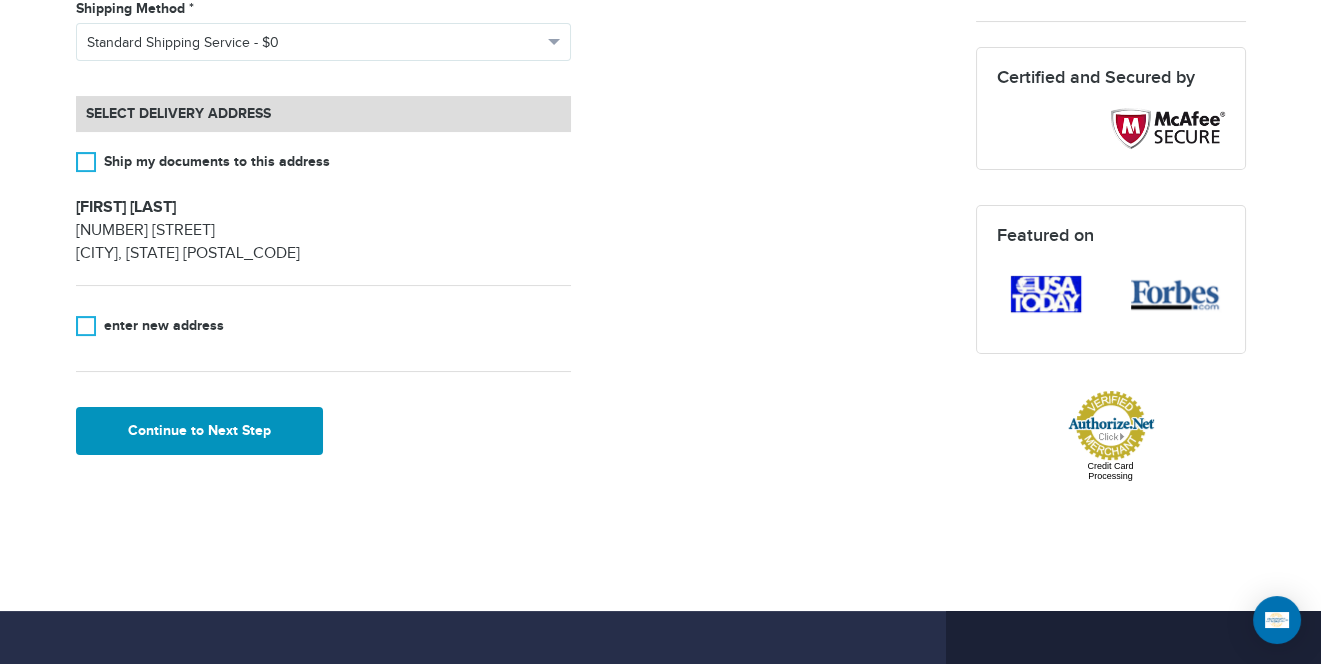 click on "Continue to Next Step" at bounding box center [200, 431] 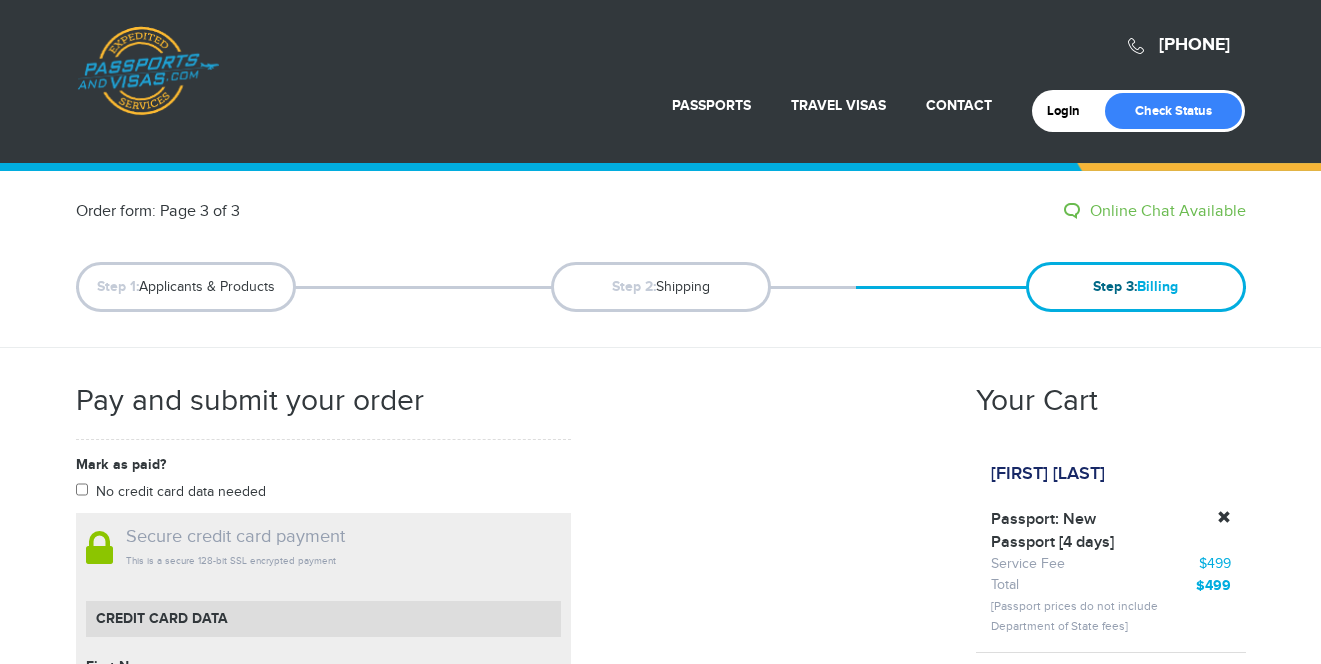 scroll, scrollTop: 0, scrollLeft: 0, axis: both 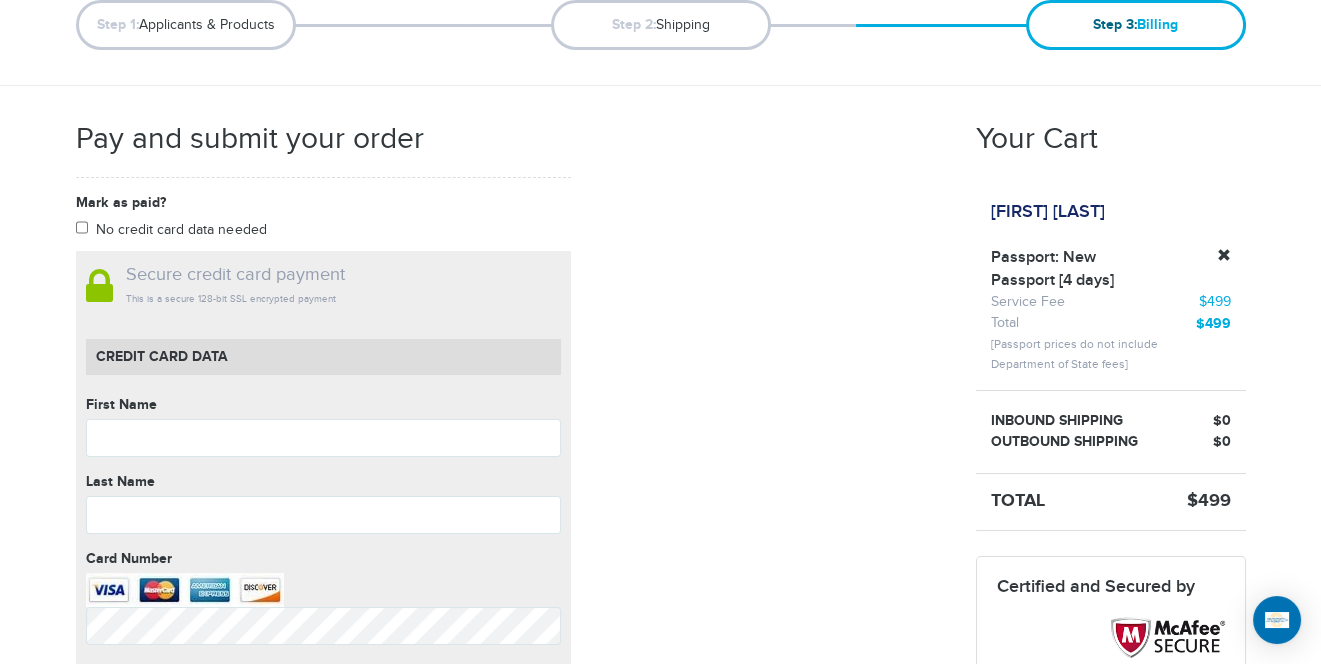 click on "[FIRST] [LAST]" at bounding box center (1048, 212) 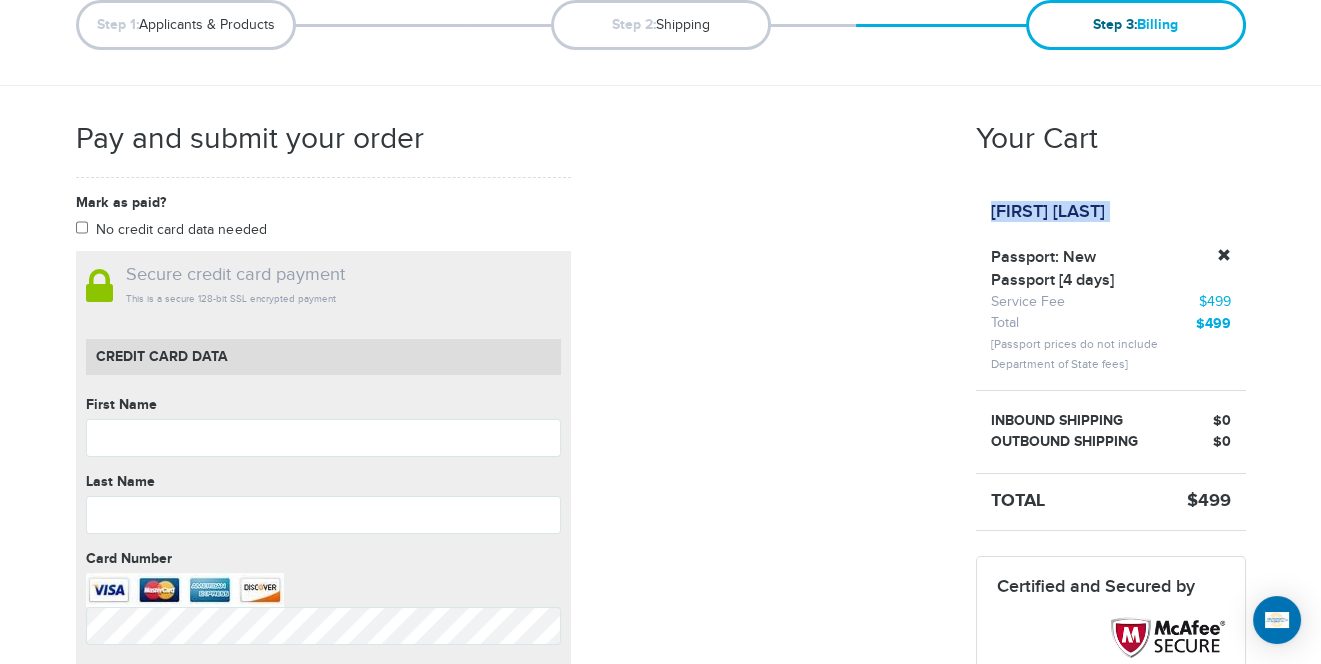 click on "Benita Fahnbelleh" at bounding box center [1048, 212] 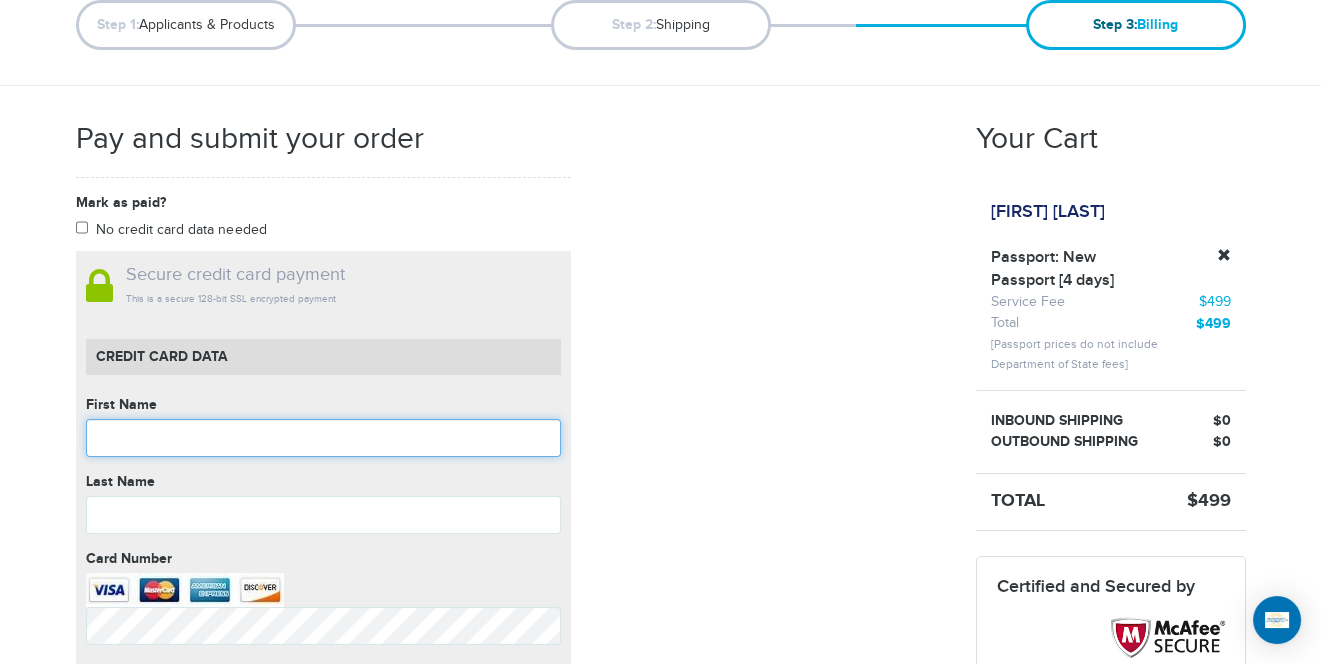 paste on "**********" 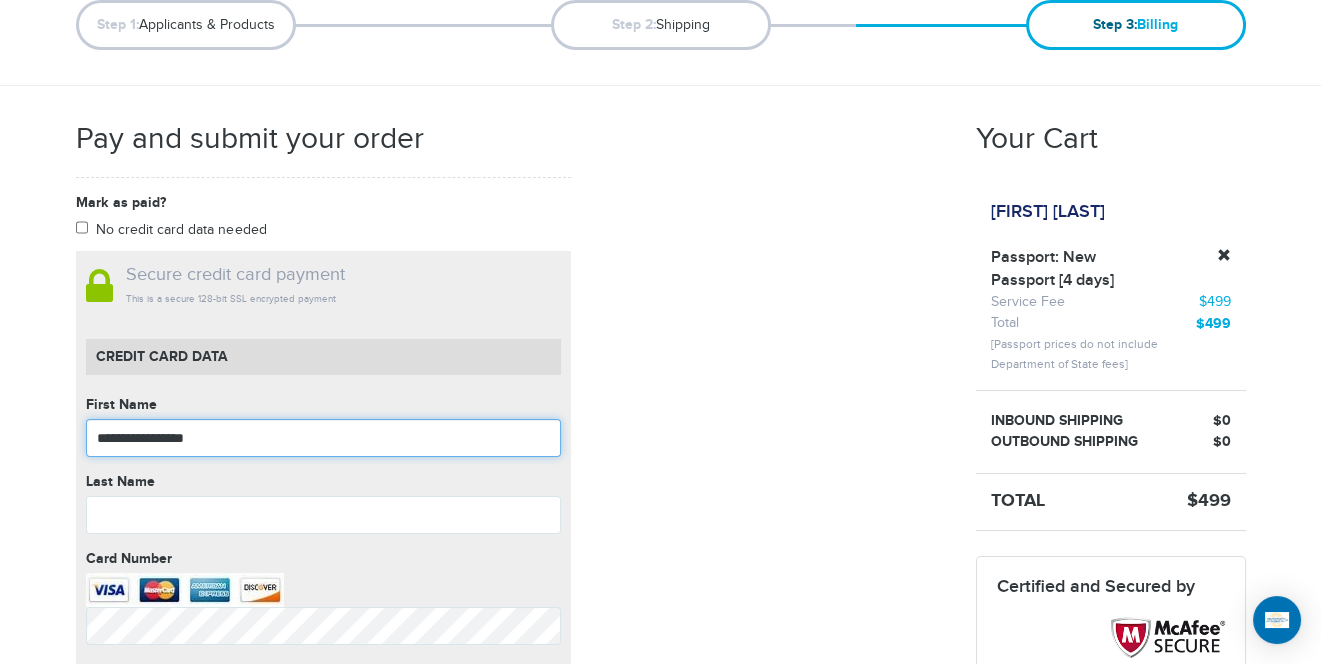 click on "**********" at bounding box center (323, 438) 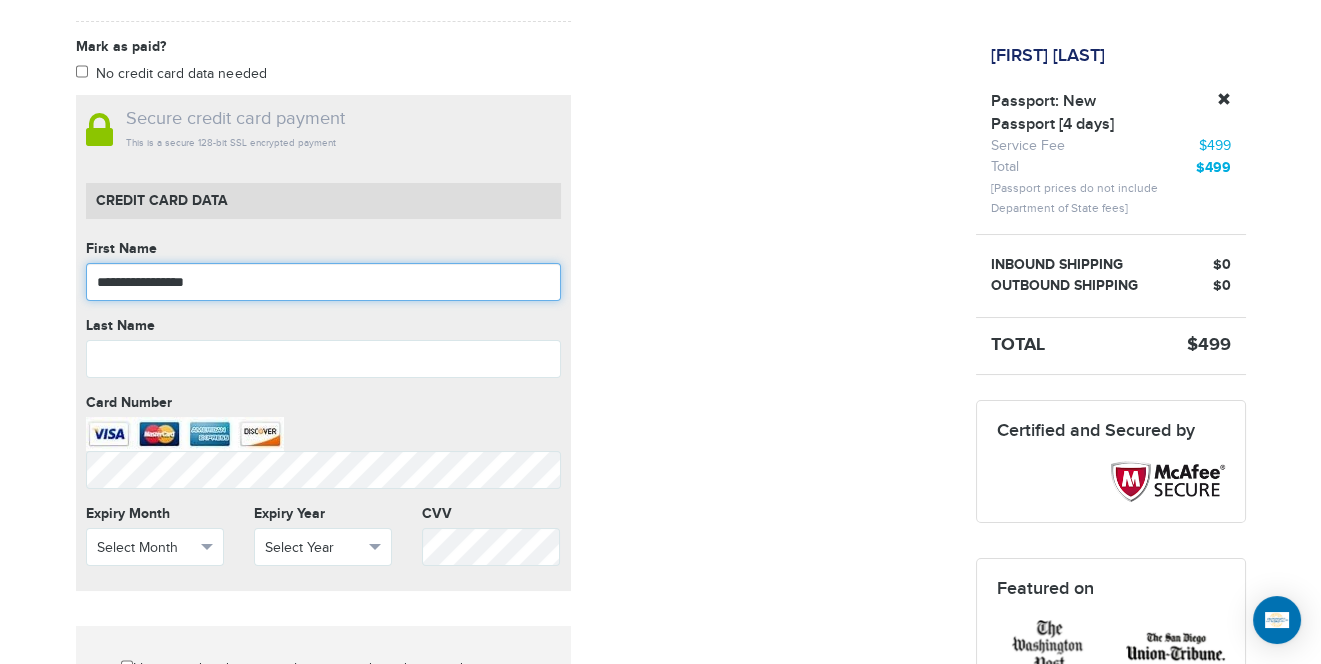 scroll, scrollTop: 415, scrollLeft: 0, axis: vertical 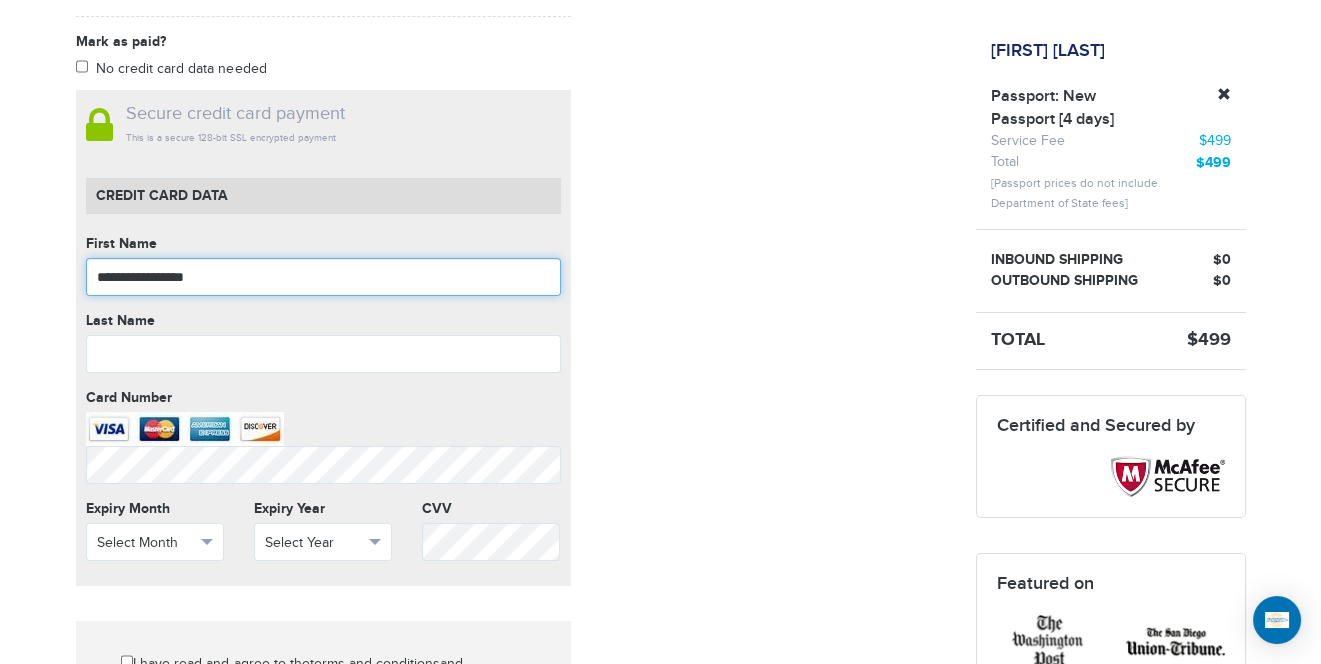 type on "**********" 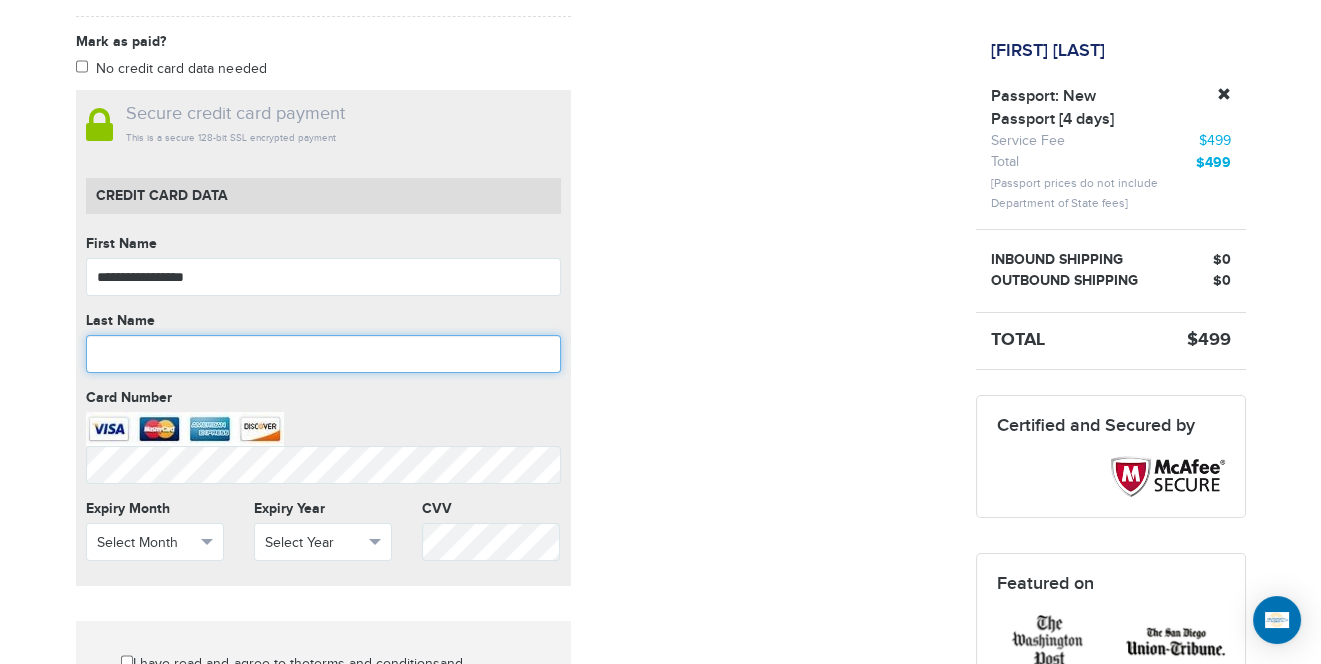 click at bounding box center (323, 354) 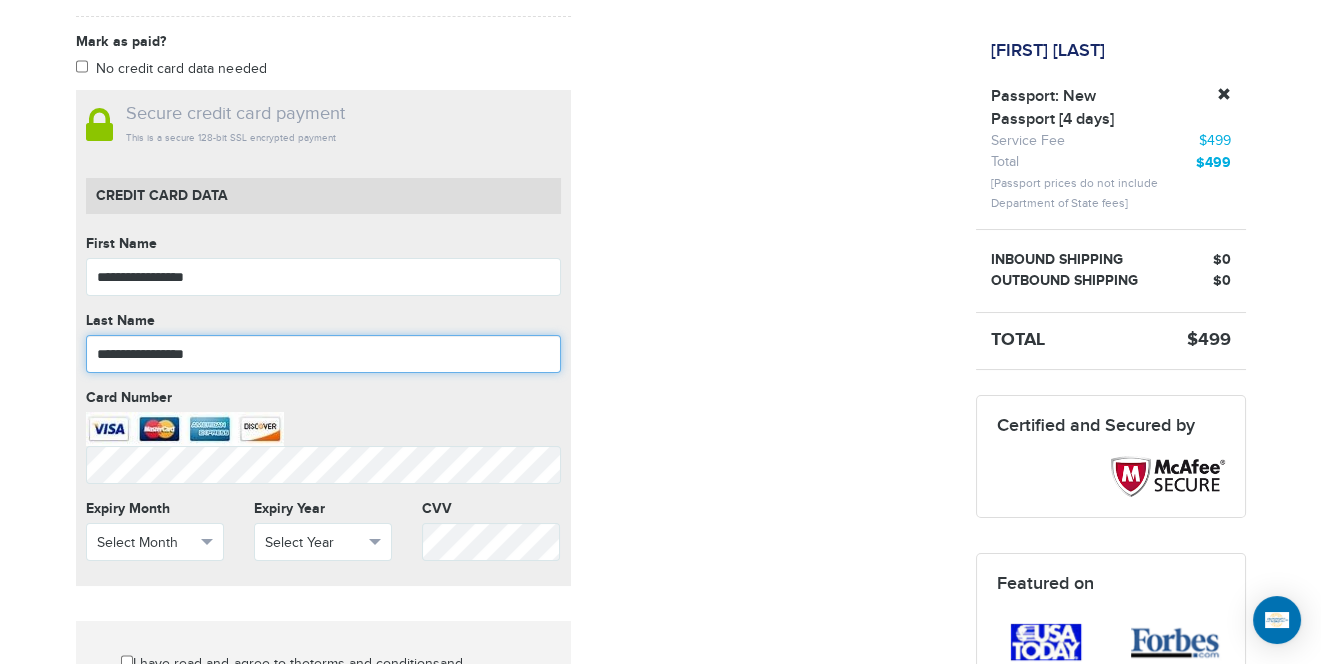 drag, startPoint x: 138, startPoint y: 354, endPoint x: -111, endPoint y: 340, distance: 249.39326 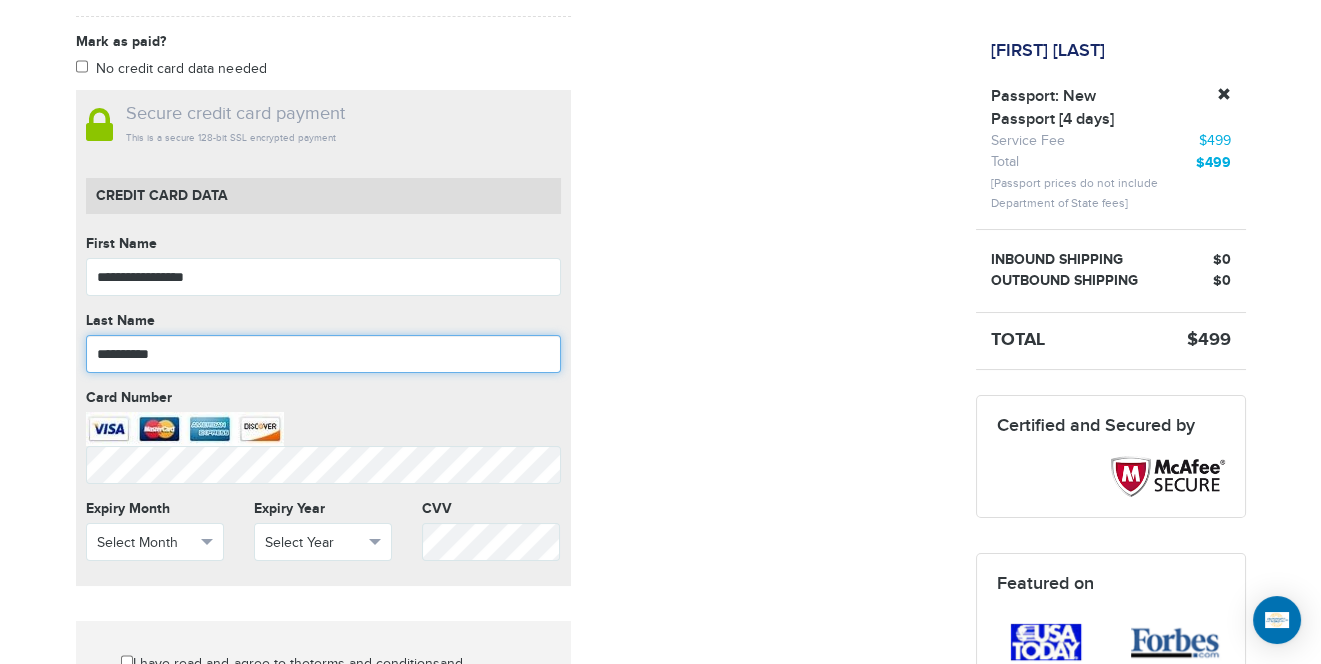 type on "**********" 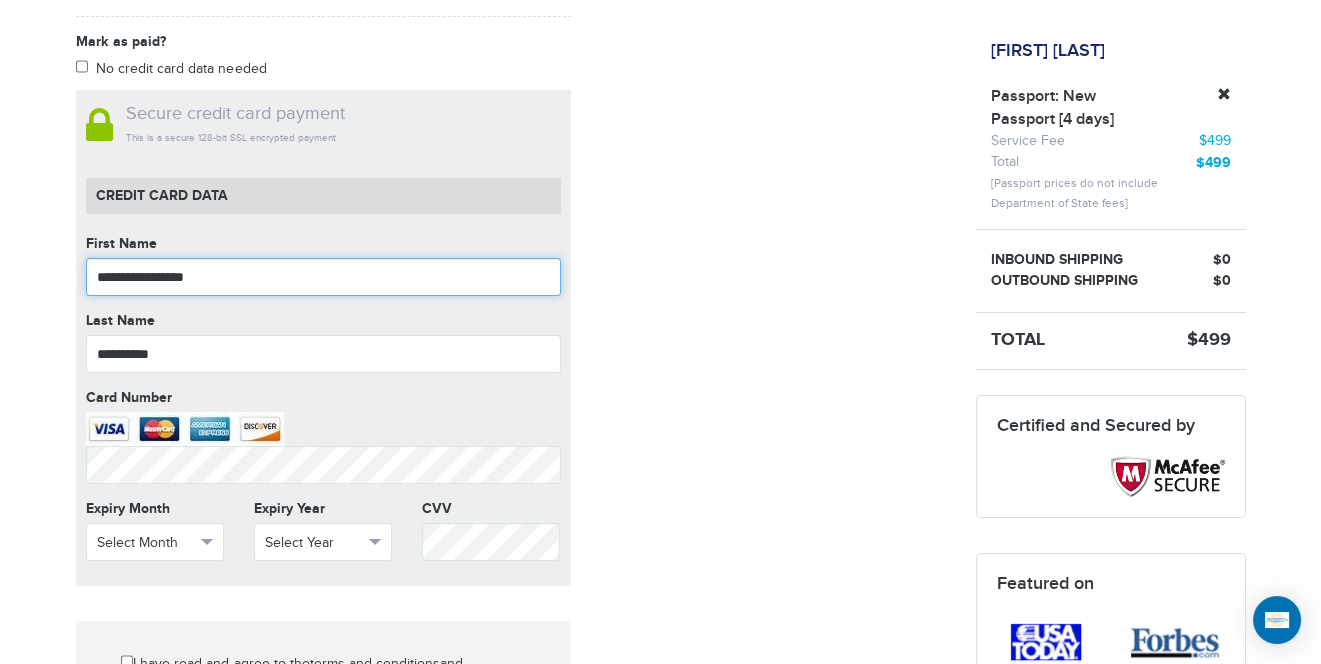 drag, startPoint x: 211, startPoint y: 266, endPoint x: 143, endPoint y: 269, distance: 68.06615 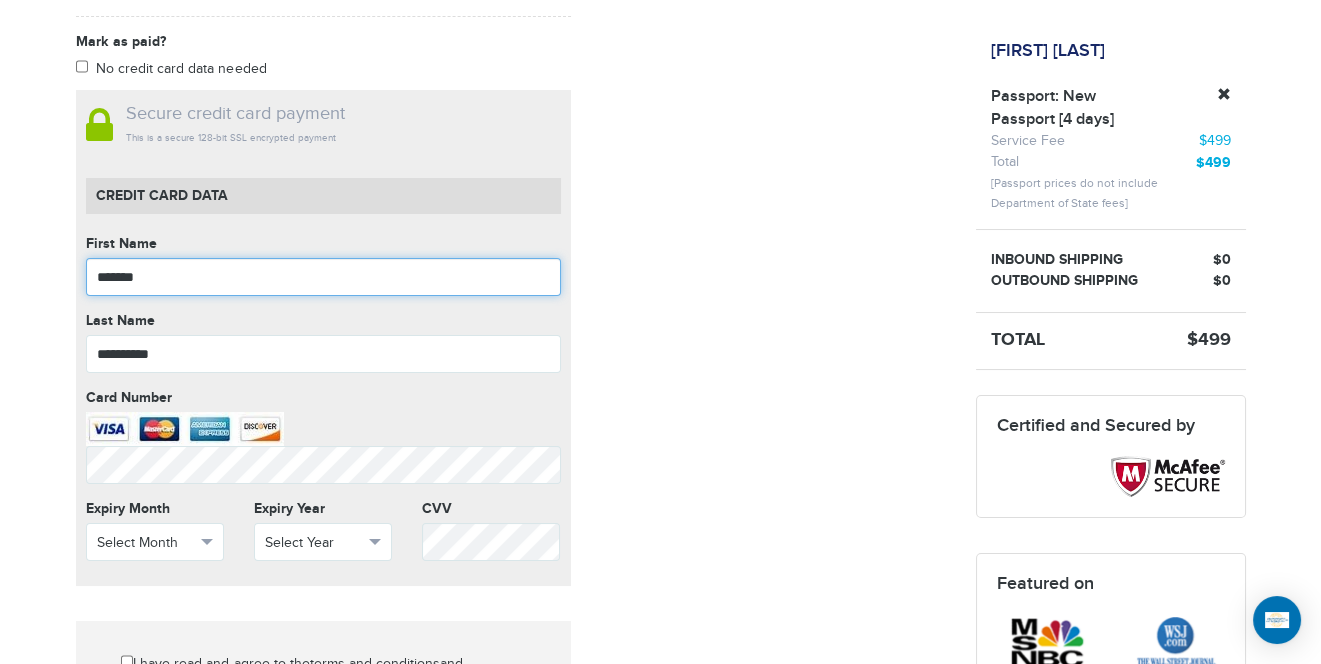 type on "******" 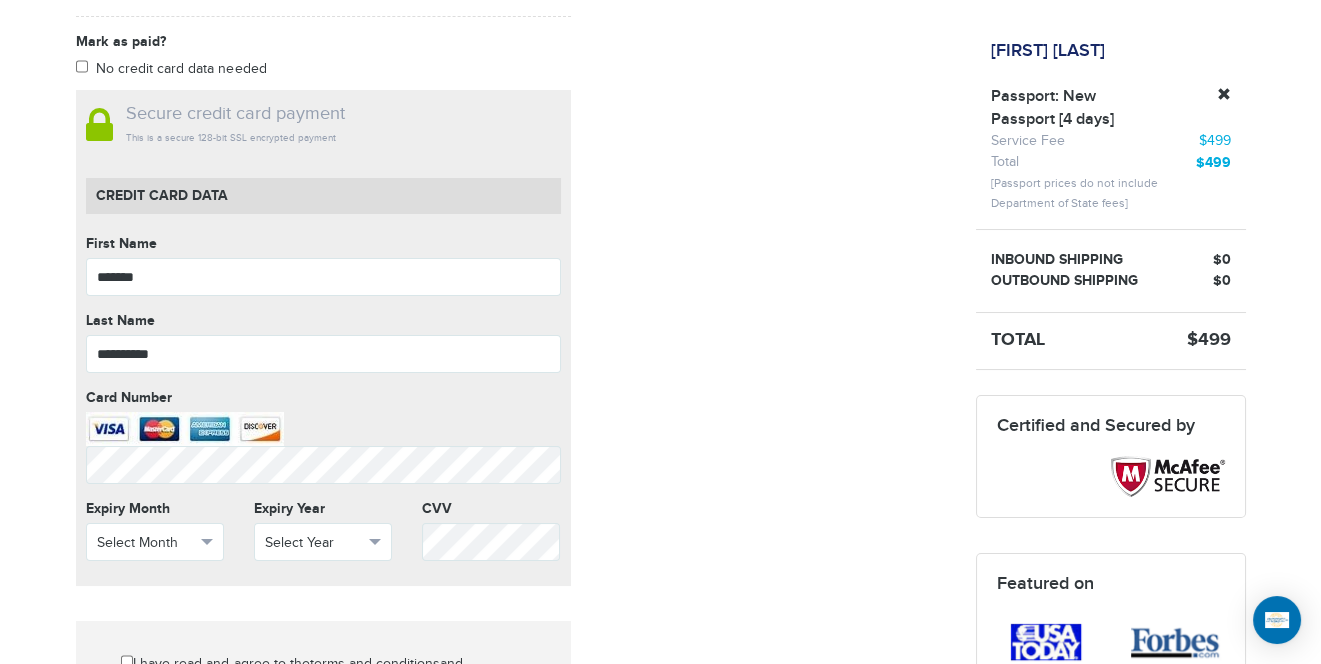 click on "**********" at bounding box center (511, 482) 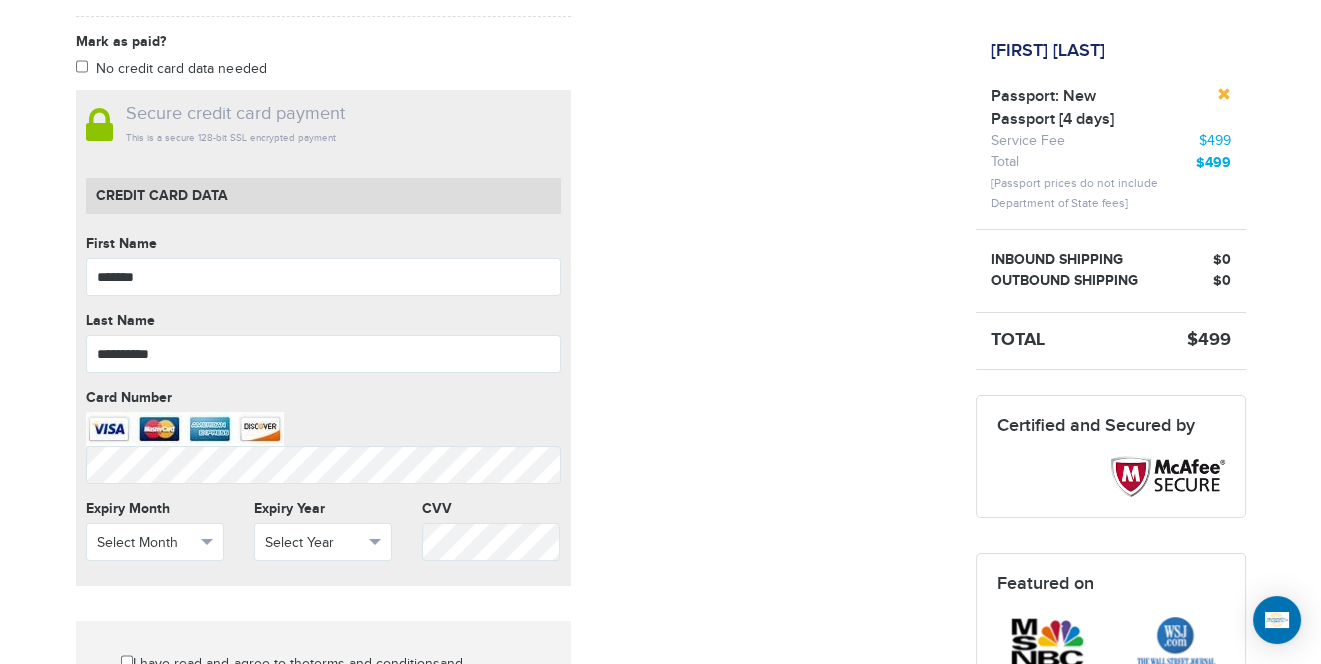 click at bounding box center [1224, 94] 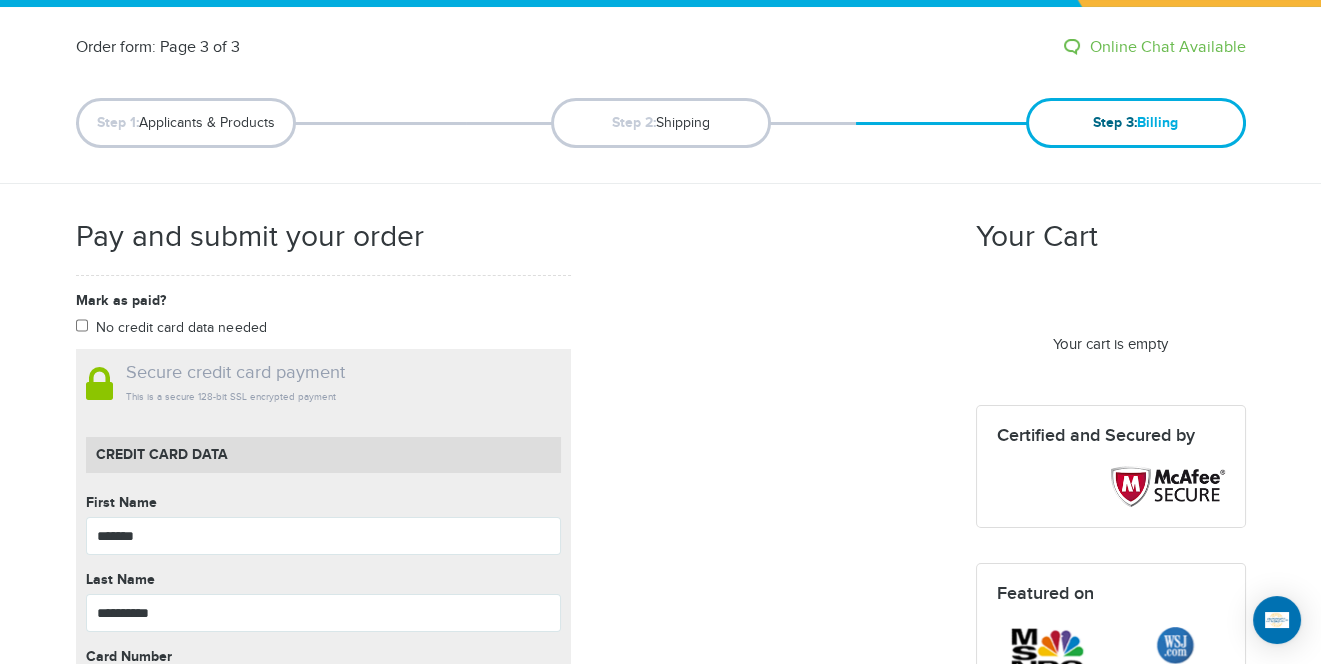 scroll, scrollTop: 0, scrollLeft: 0, axis: both 